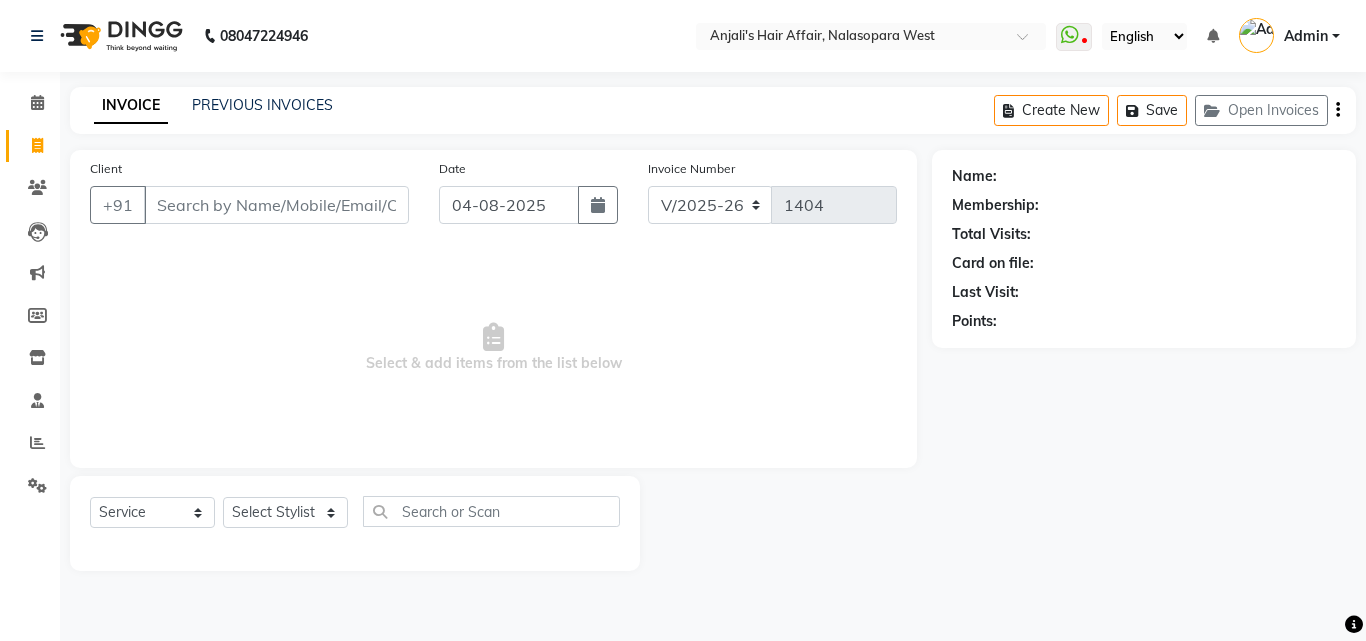 select on "6172" 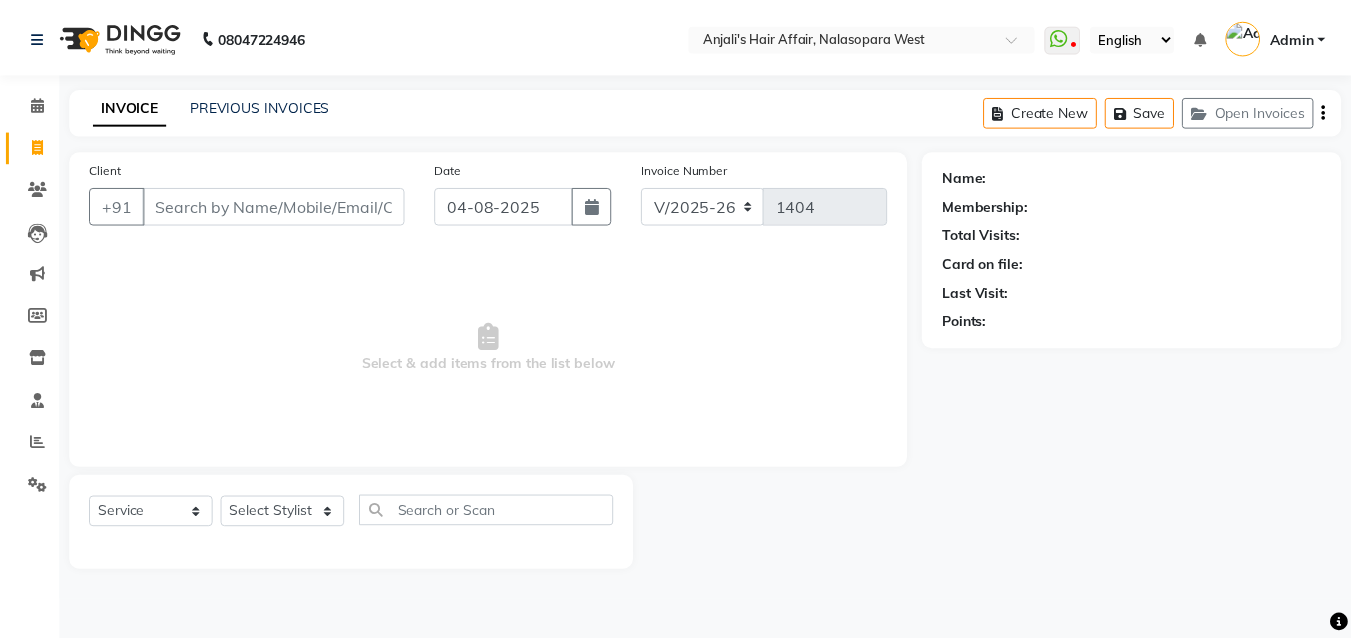 scroll, scrollTop: 0, scrollLeft: 0, axis: both 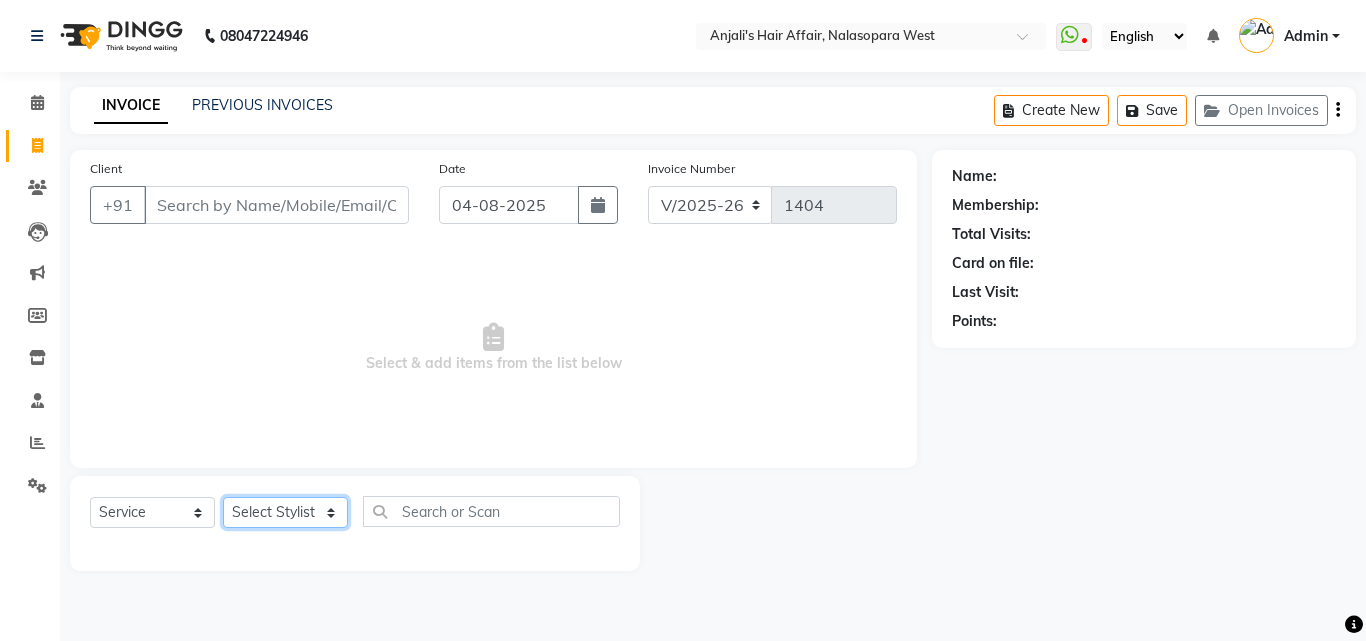 click on "Select Stylist Anjali Dilip Hair Affair Laksh Rashi Saniya Sayali Shweta Sushmita Umesh" 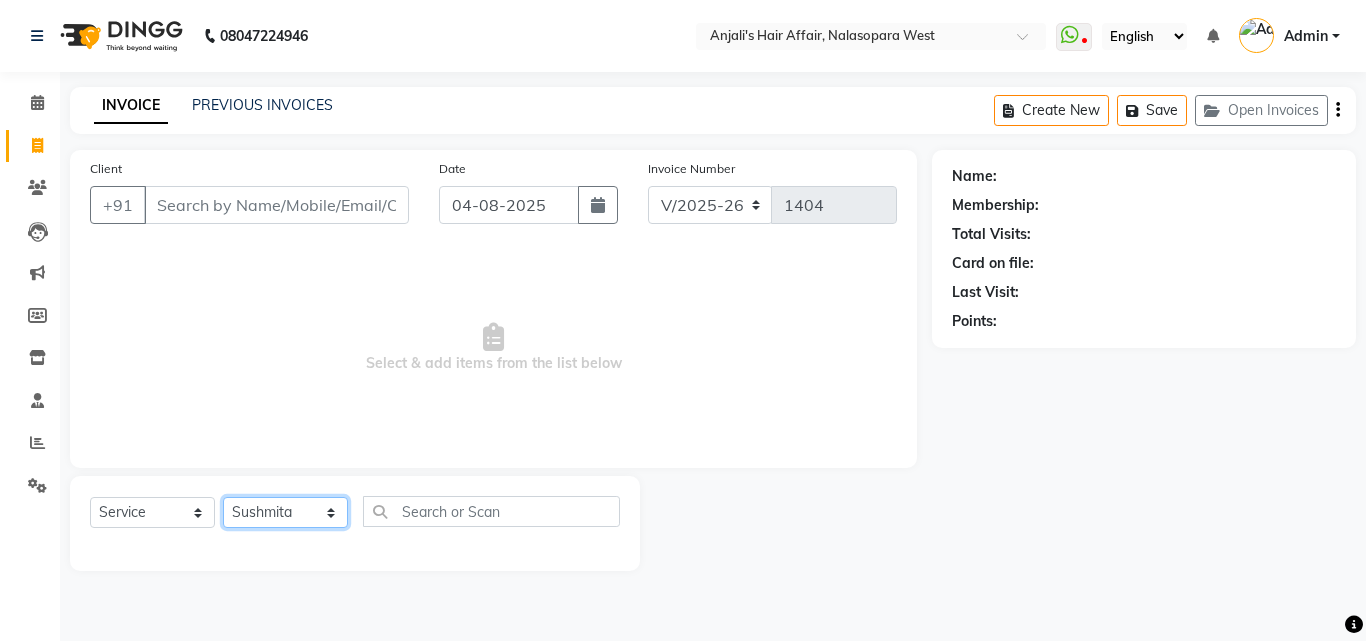 click on "Select Stylist Anjali Dilip Hair Affair Laksh Rashi Saniya Sayali Shweta Sushmita Umesh" 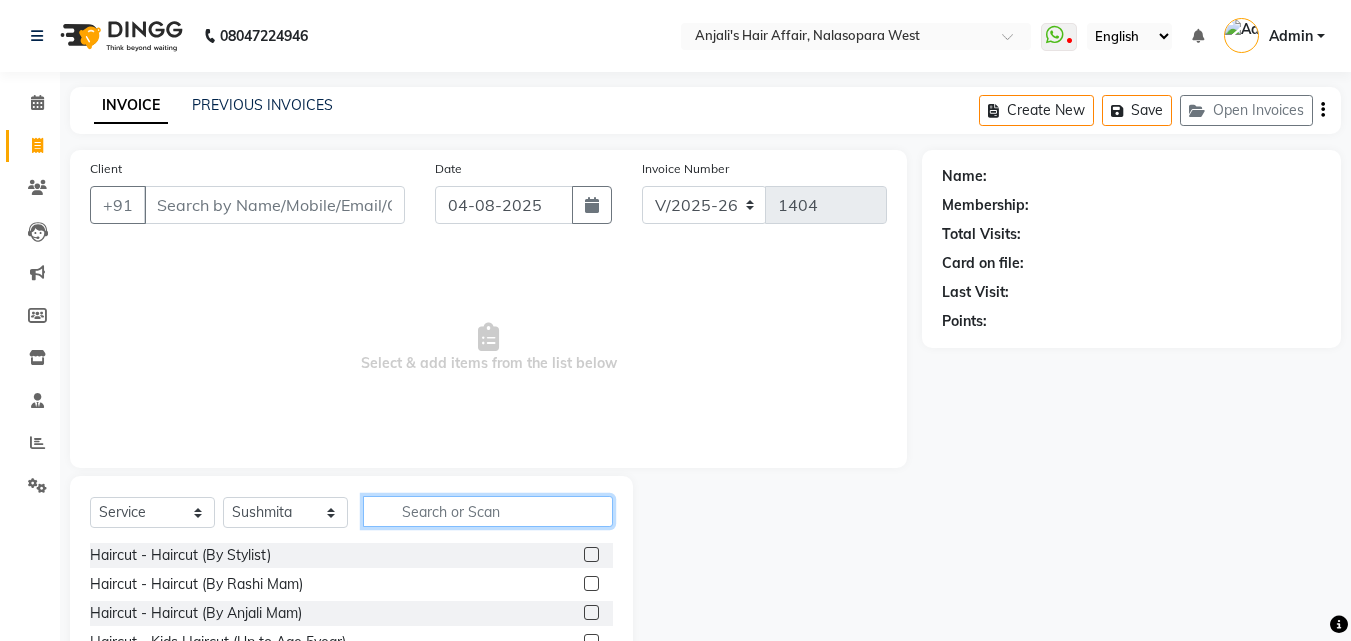 click 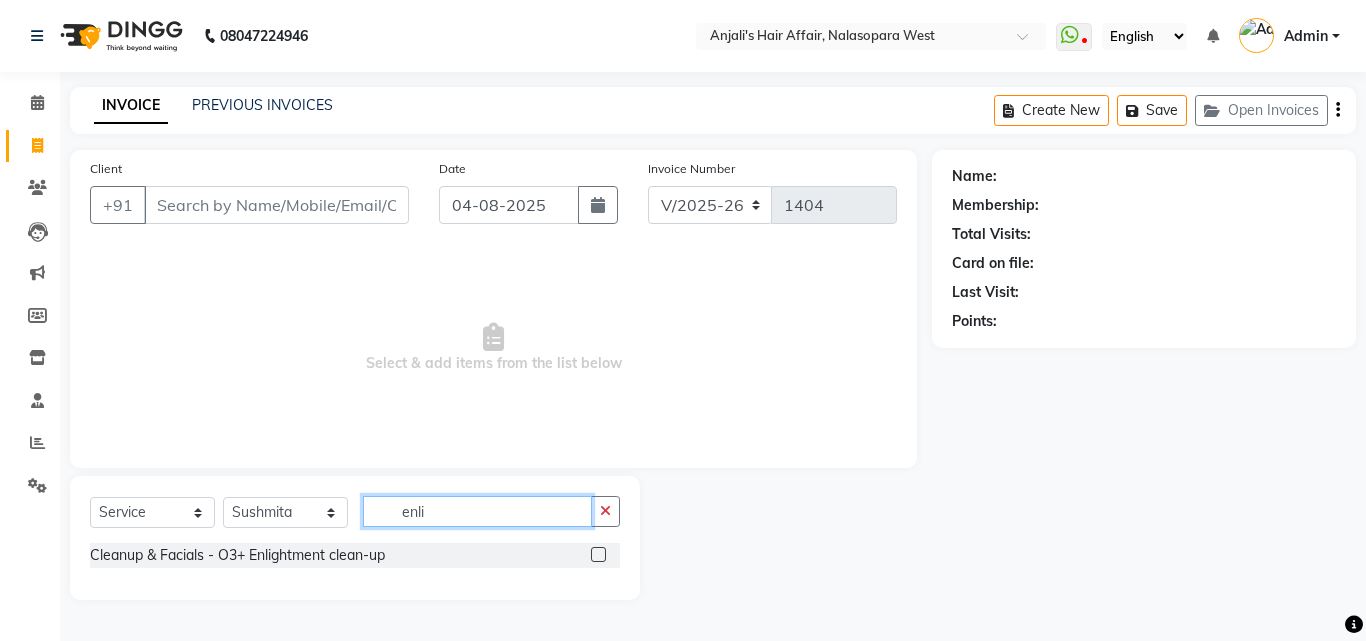 type on "enli" 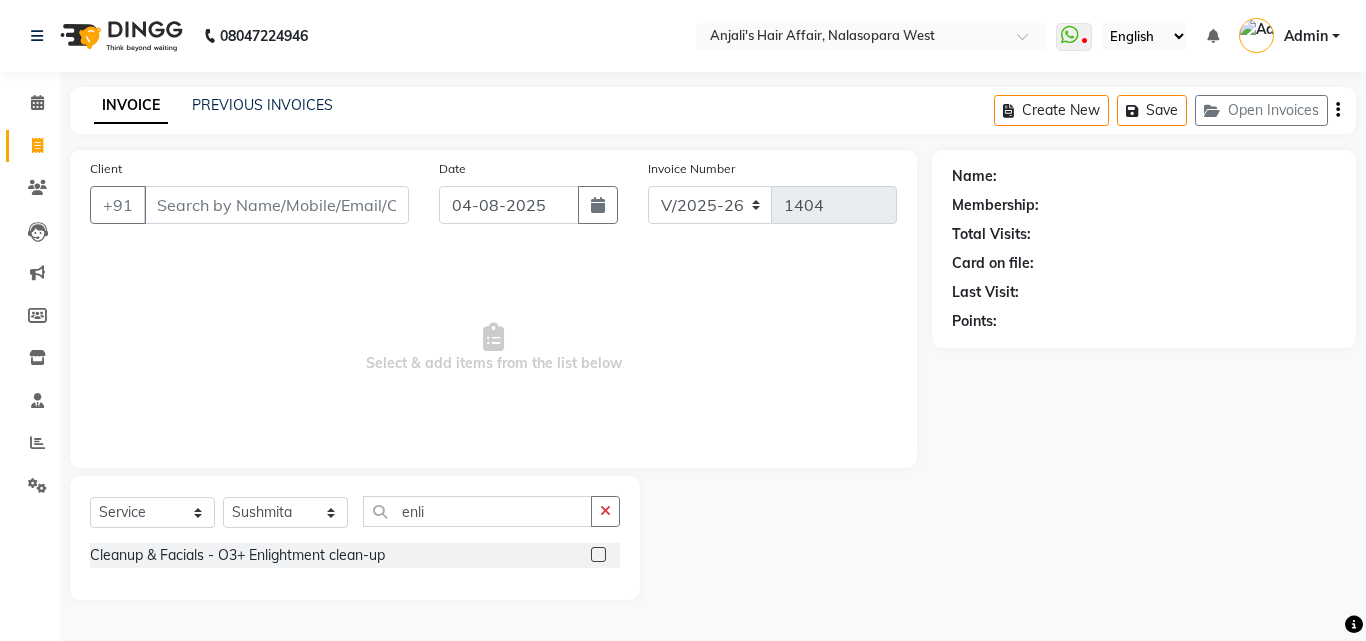 click on "Cleanup & Facials - O3+ Enlightment clean-up" 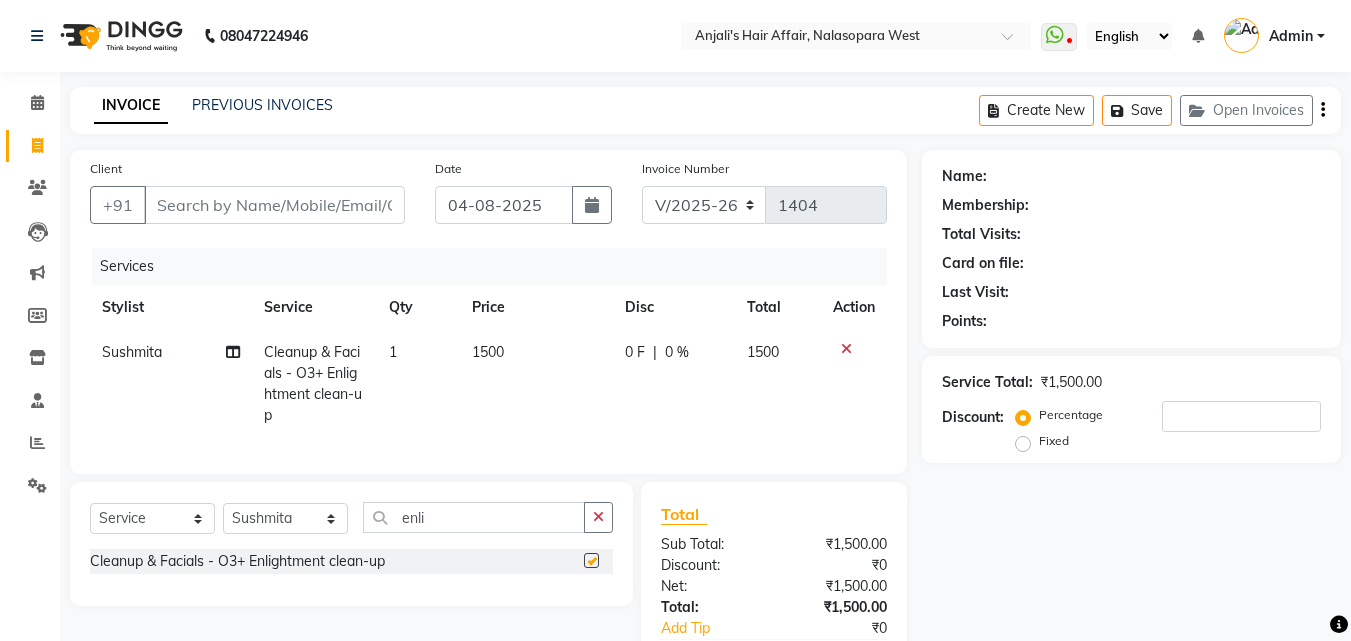checkbox on "false" 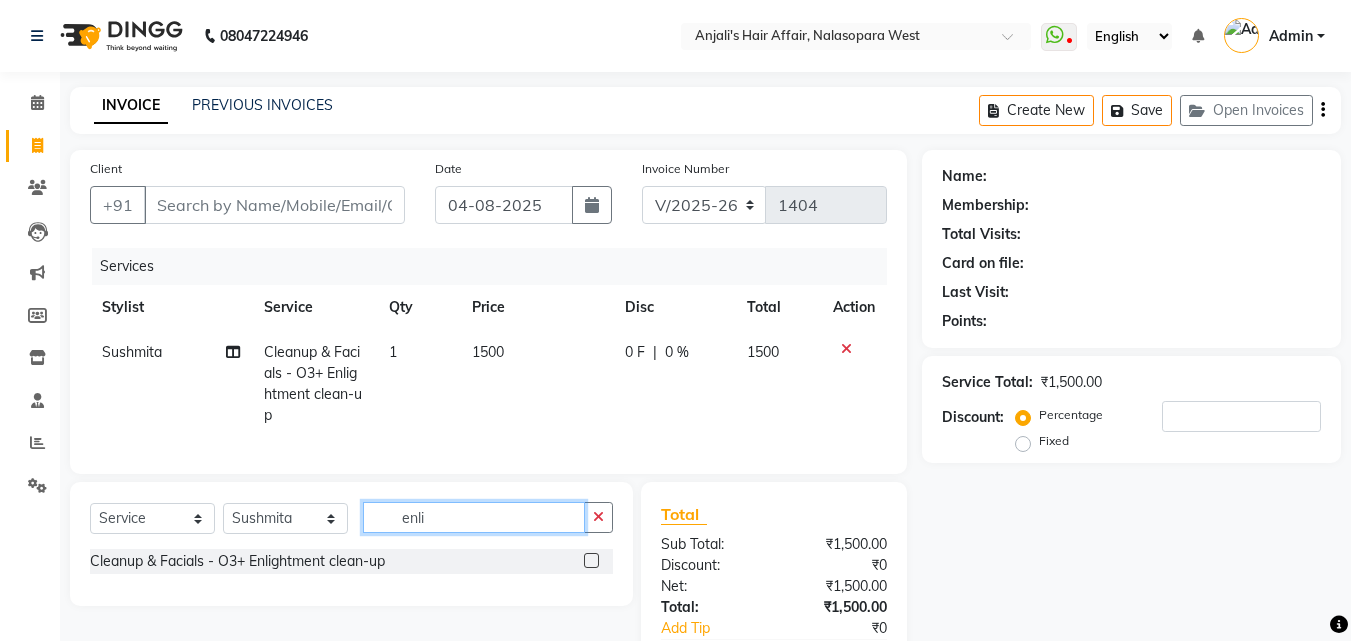 drag, startPoint x: 450, startPoint y: 527, endPoint x: 265, endPoint y: 535, distance: 185.1729 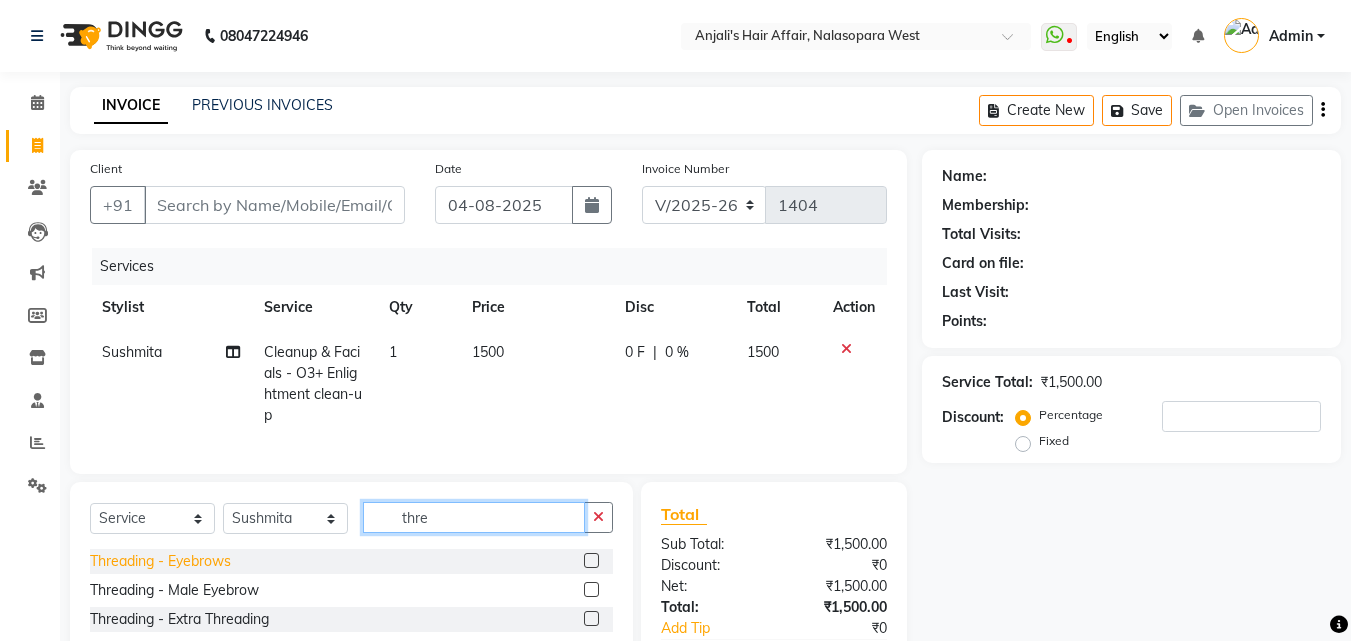 type on "thre" 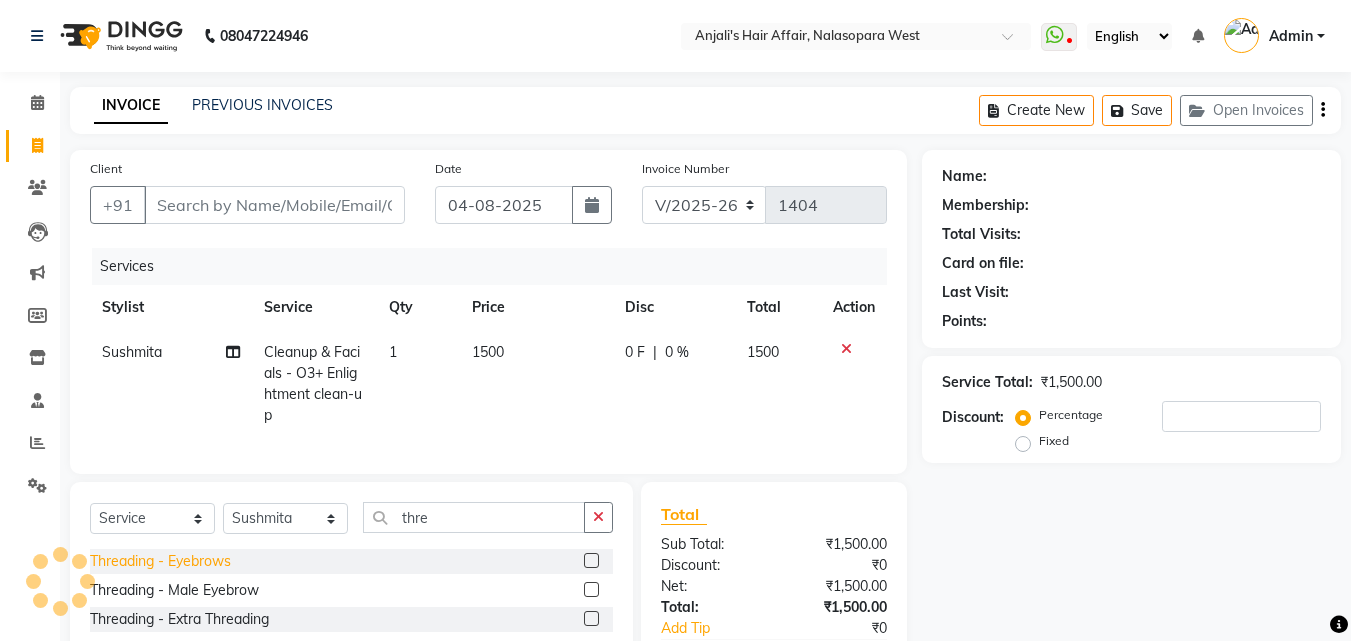 click on "Threading - Eyebrows" 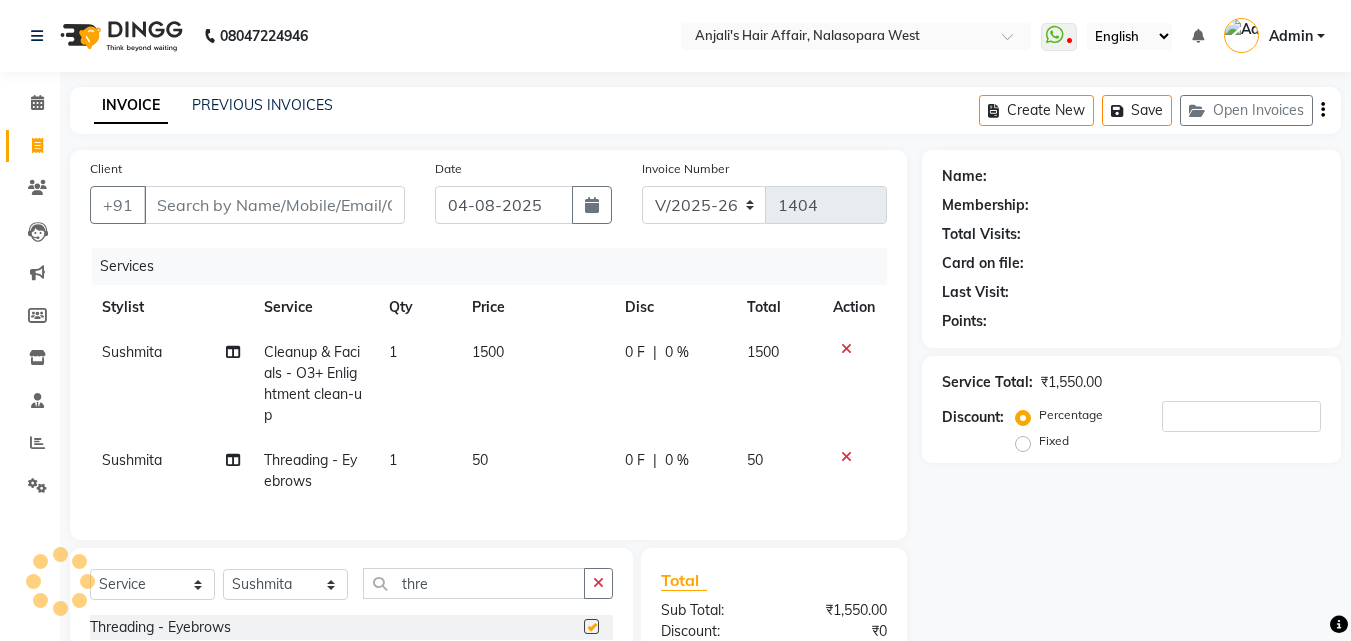 checkbox on "false" 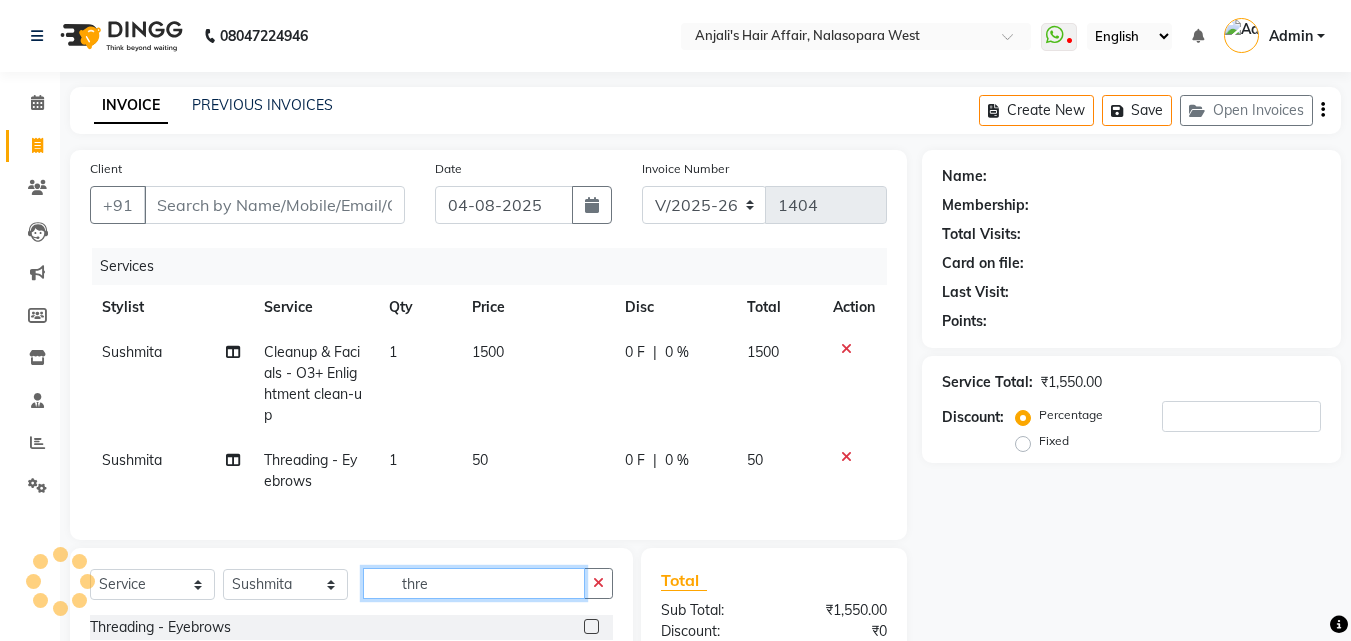 drag, startPoint x: 466, startPoint y: 587, endPoint x: 273, endPoint y: 593, distance: 193.09325 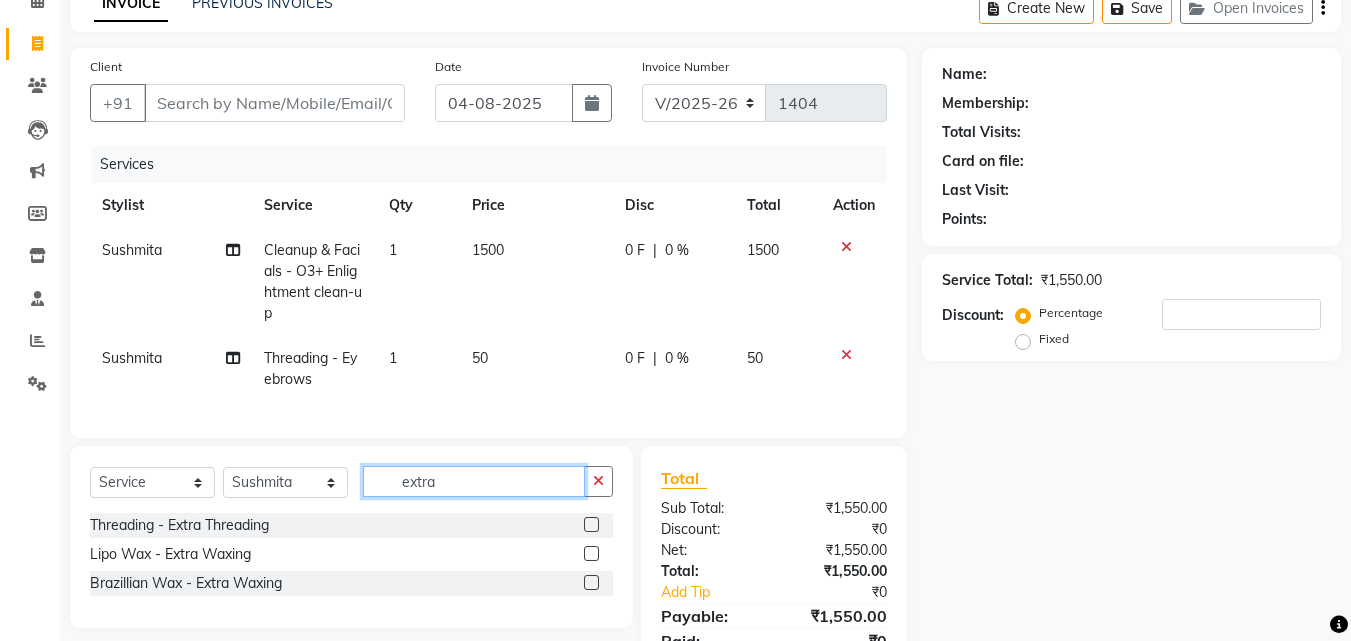 scroll, scrollTop: 204, scrollLeft: 0, axis: vertical 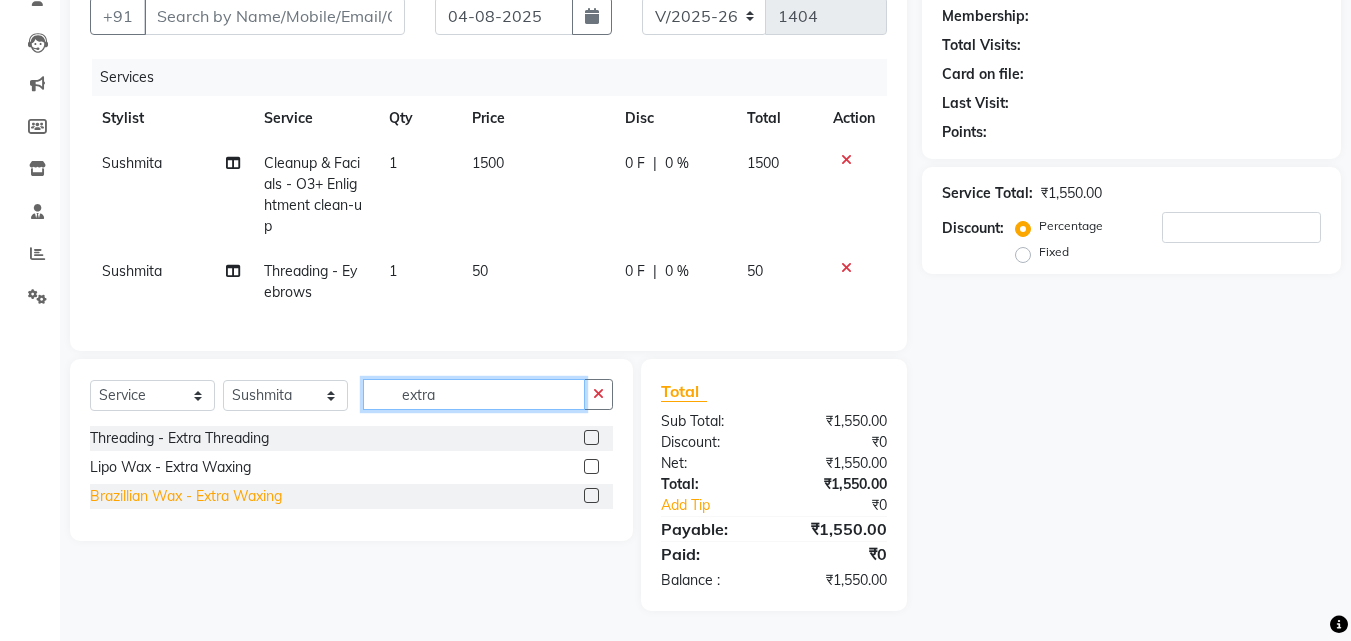 type on "extra" 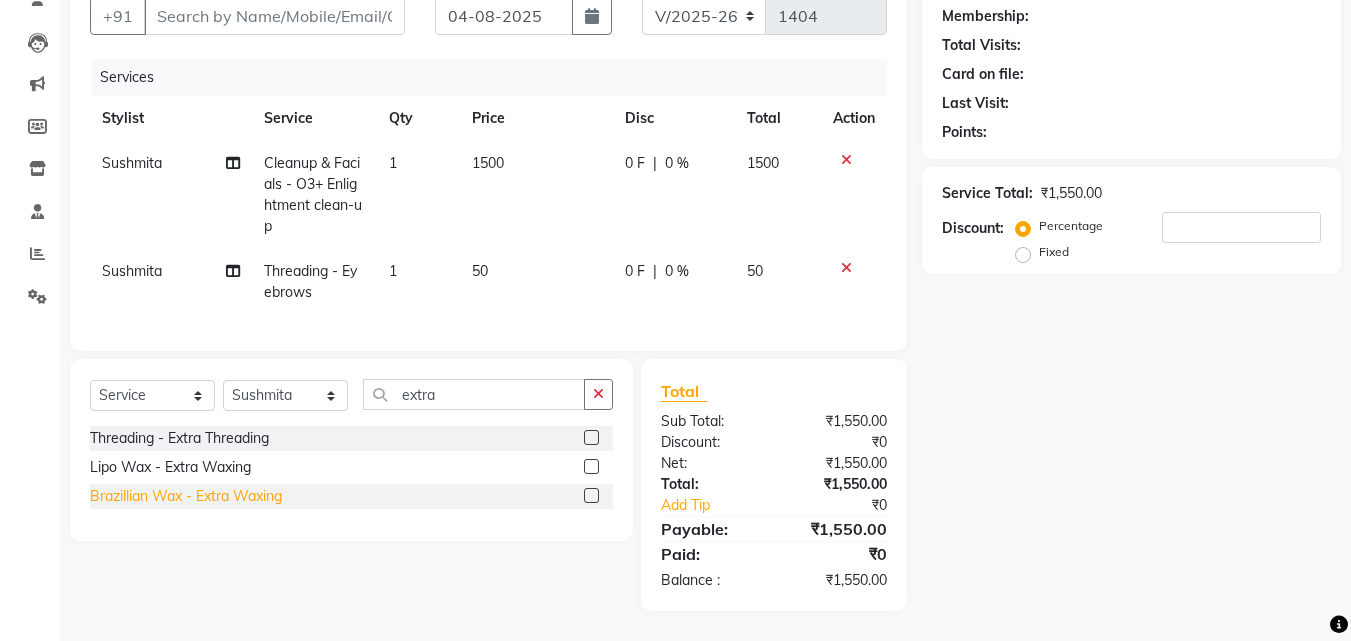 click on "Brazillian Wax - Extra Waxing" 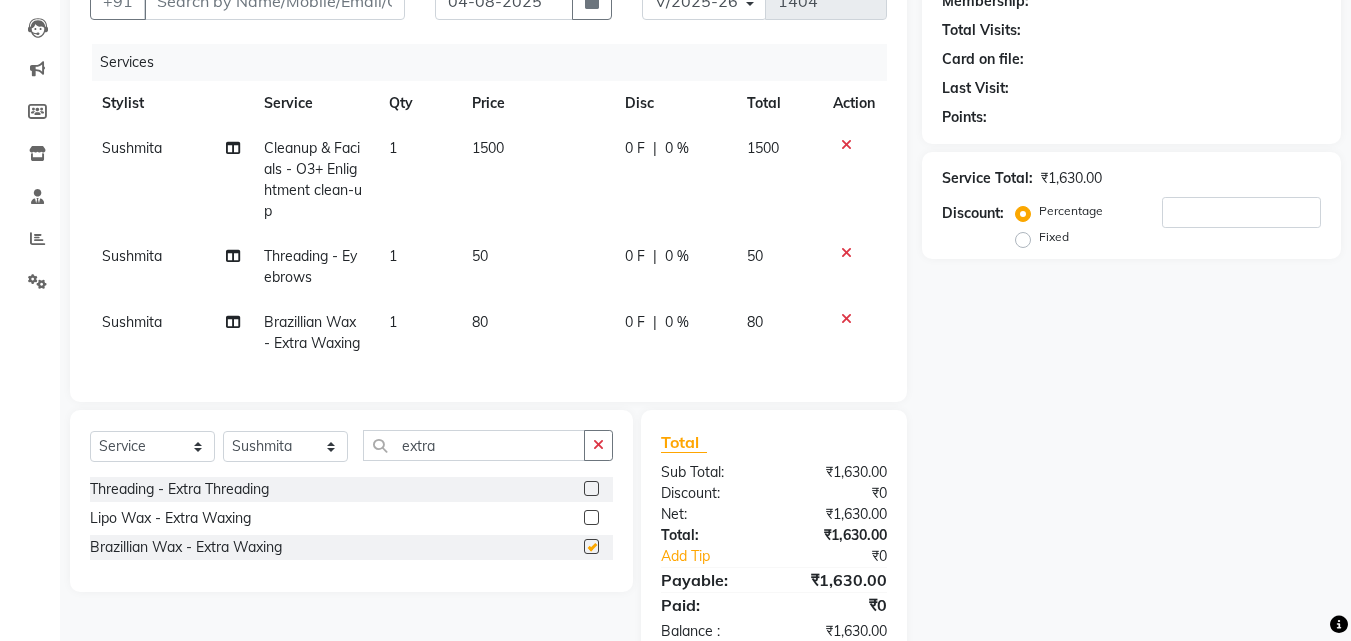 checkbox on "false" 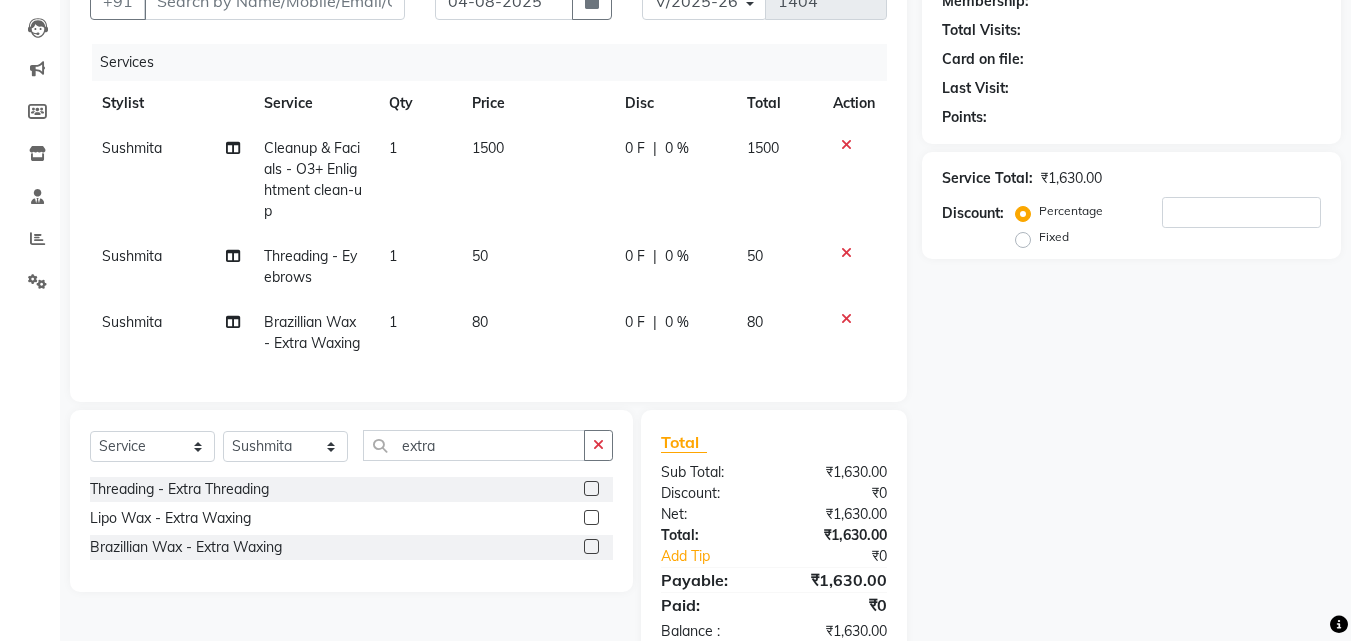 click on "1" 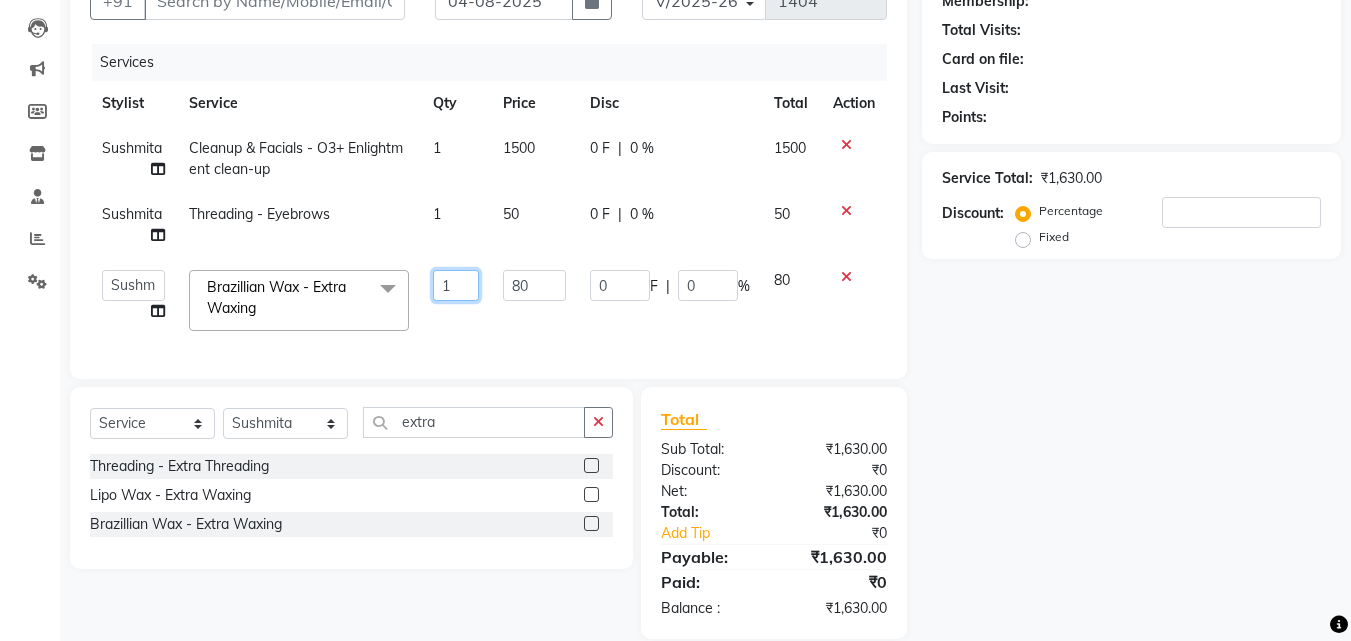 drag, startPoint x: 459, startPoint y: 293, endPoint x: 397, endPoint y: 278, distance: 63.788715 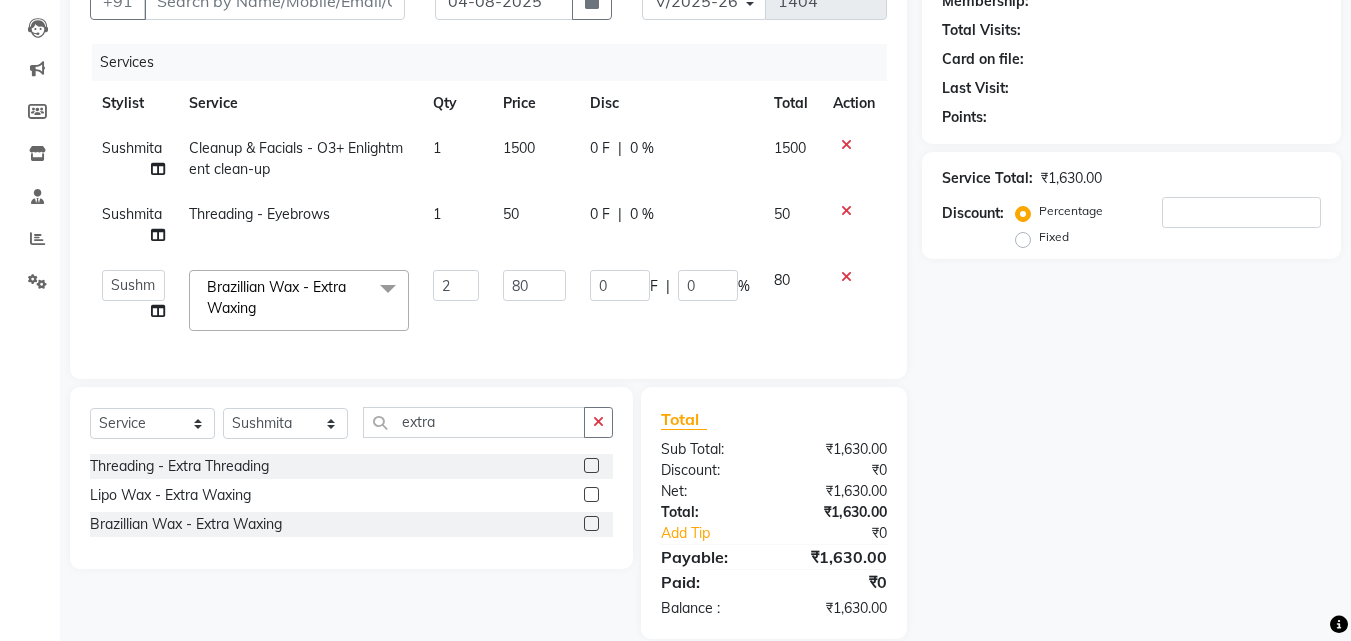 click on "Name: Membership: Total Visits: Card on file: Last Visit: Points: Service Total: ₹1,630.00 Discount: Percentage Fixed" 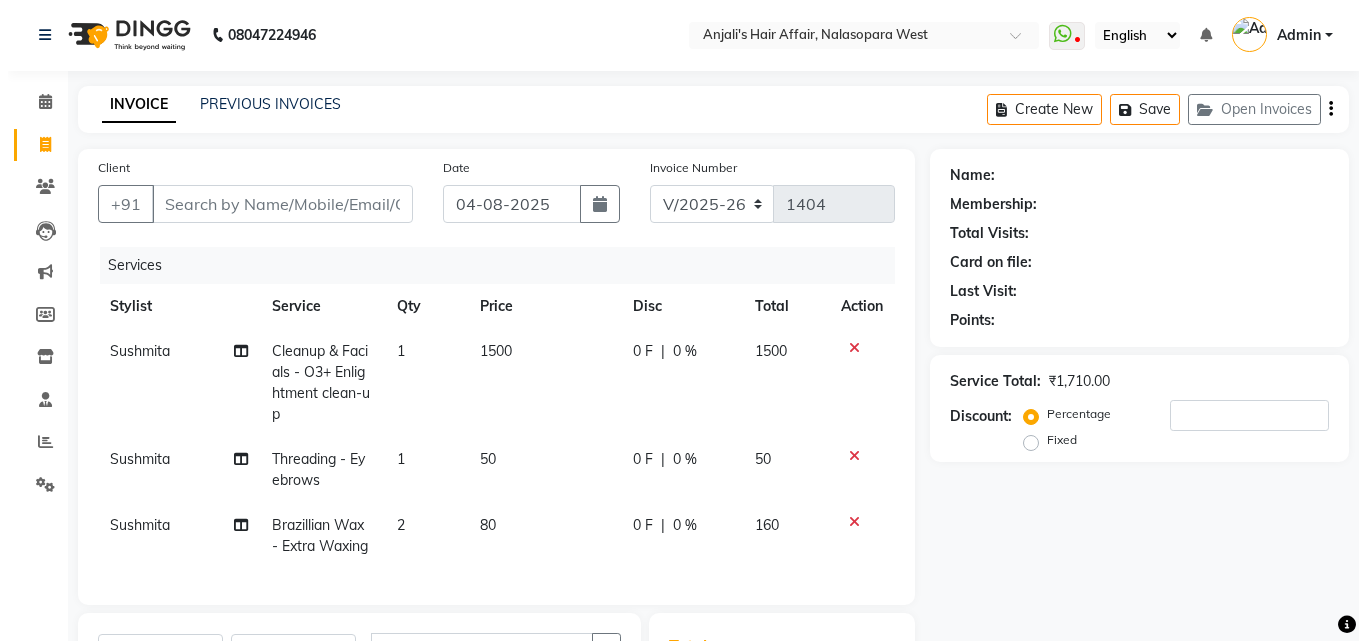 scroll, scrollTop: 0, scrollLeft: 0, axis: both 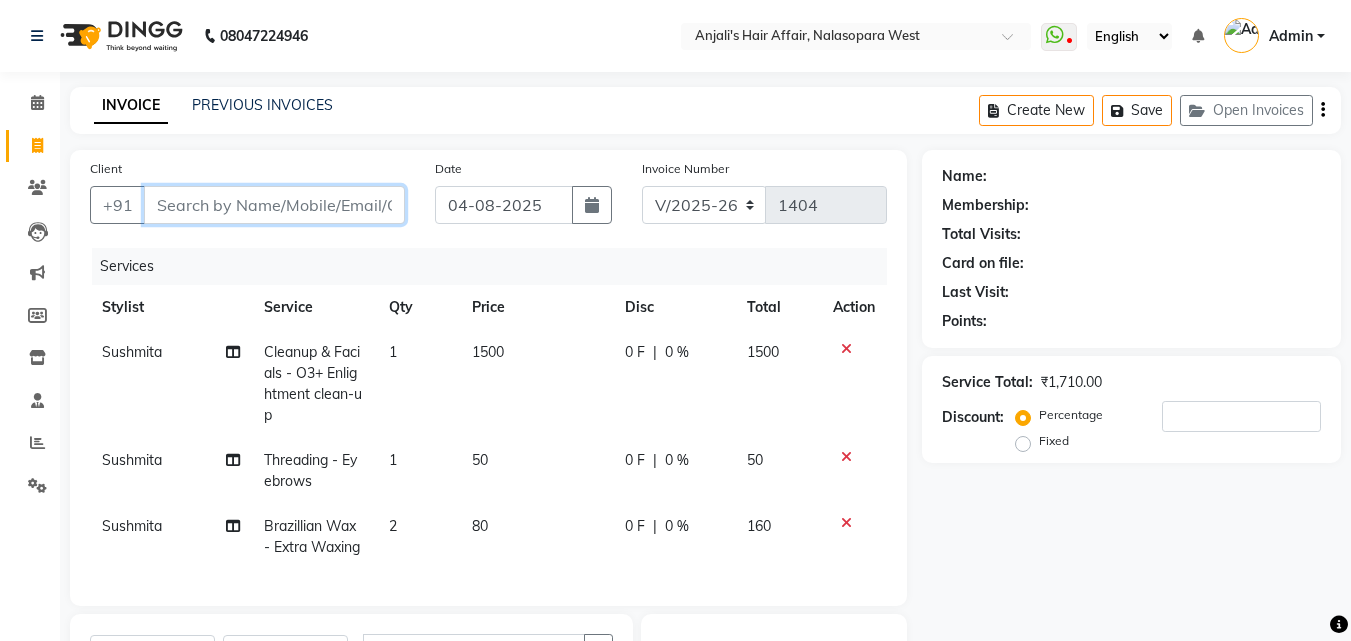 click on "Client" at bounding box center (274, 205) 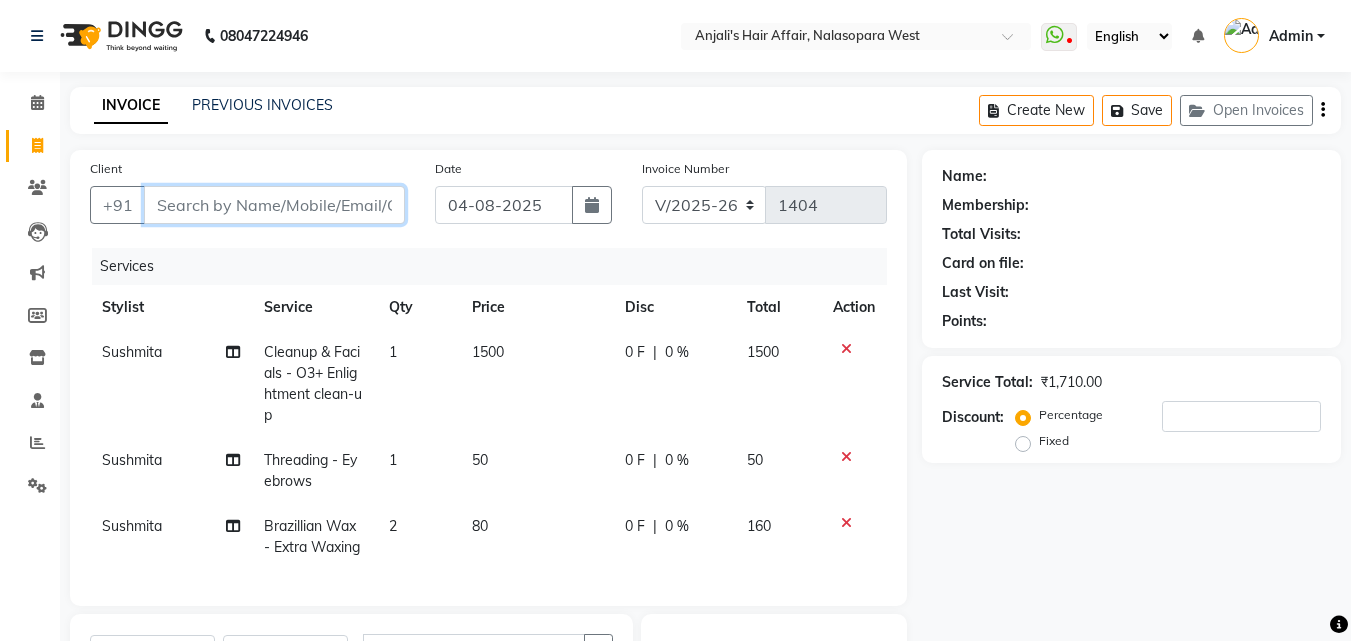 type on "9" 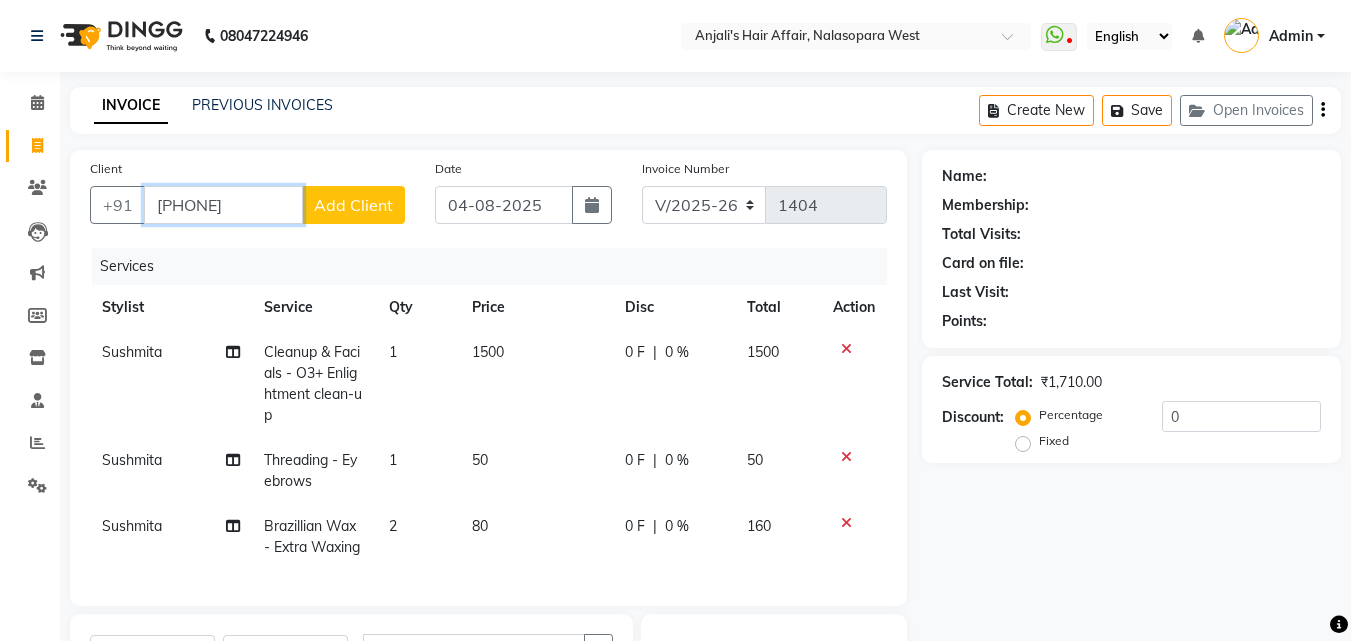 type on "[PHONE]" 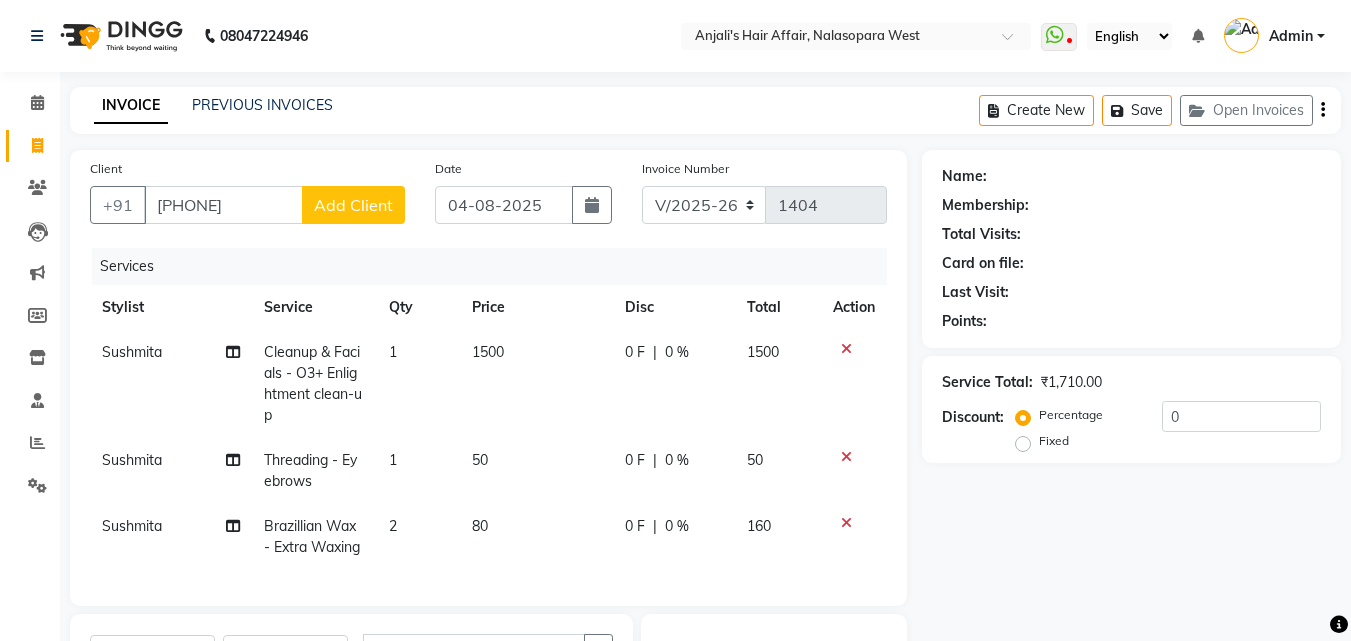 click on "Client +[PHONE] Add Client" 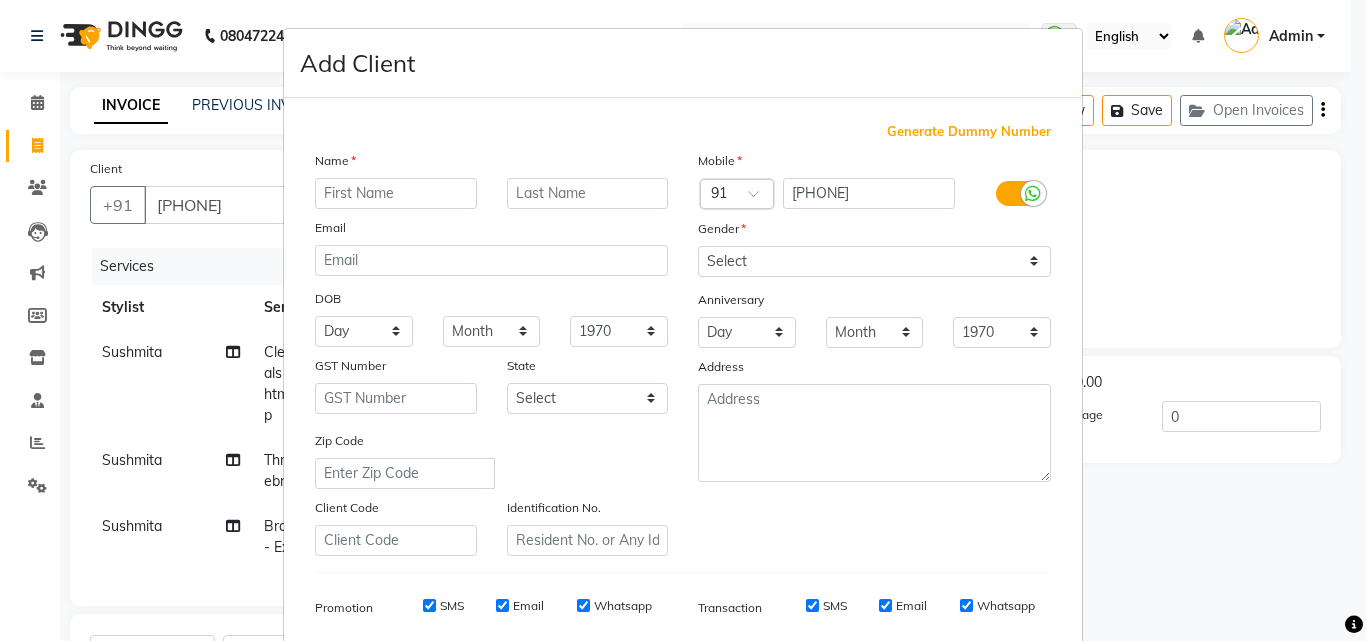 click at bounding box center (396, 193) 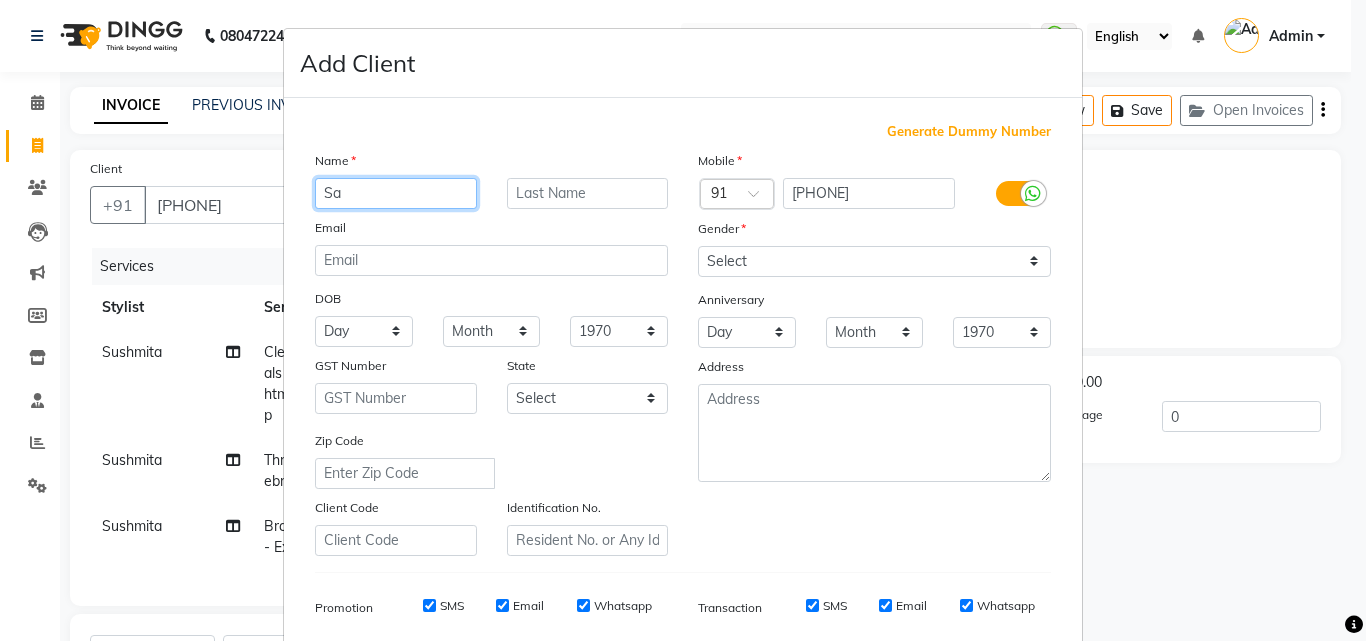 click on "Sa" at bounding box center (396, 193) 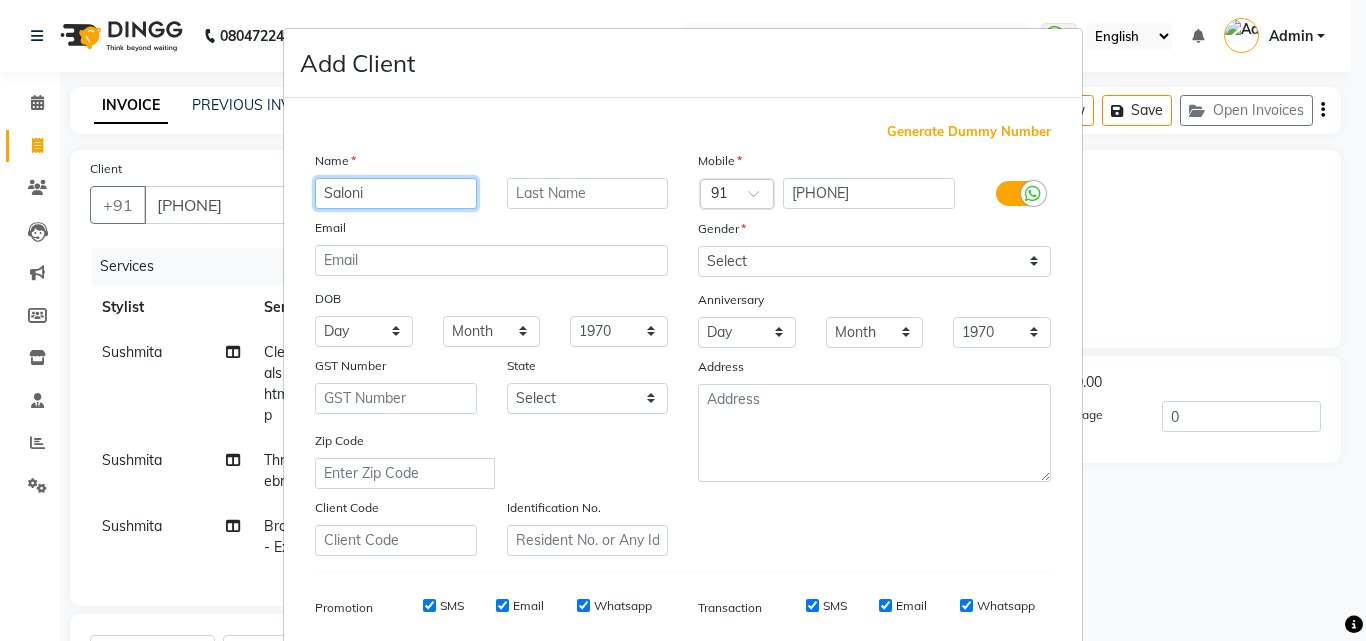 type on "Saloni" 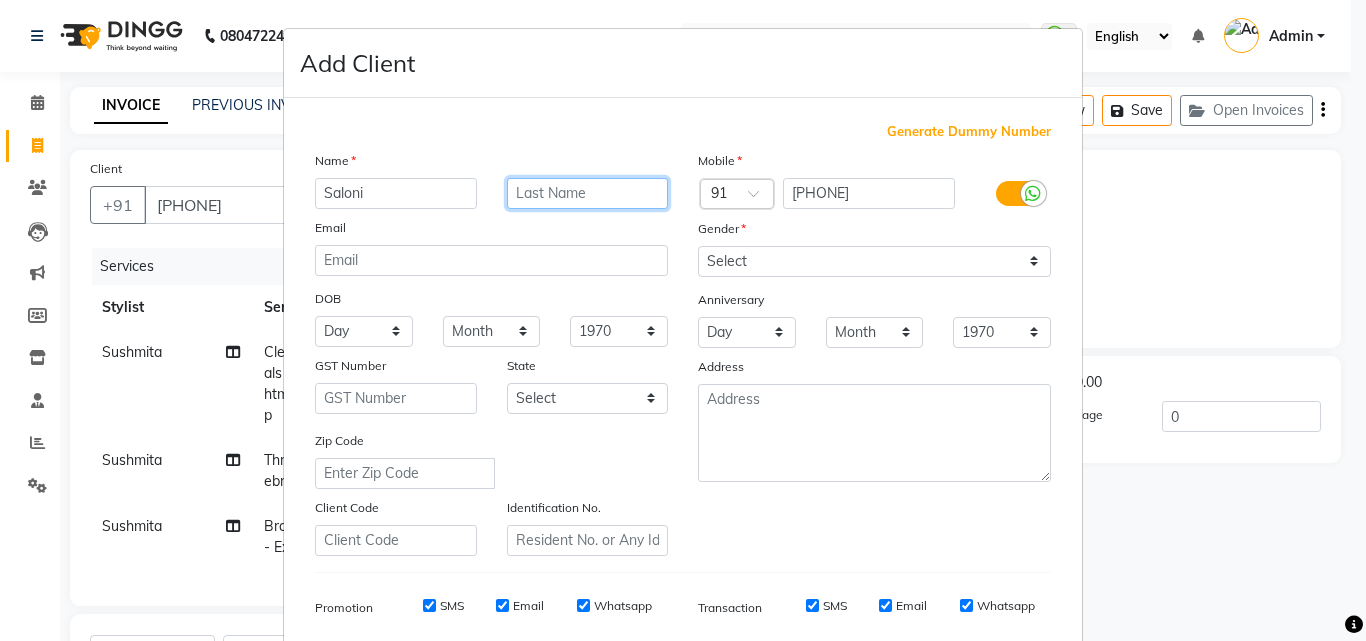 click at bounding box center (588, 193) 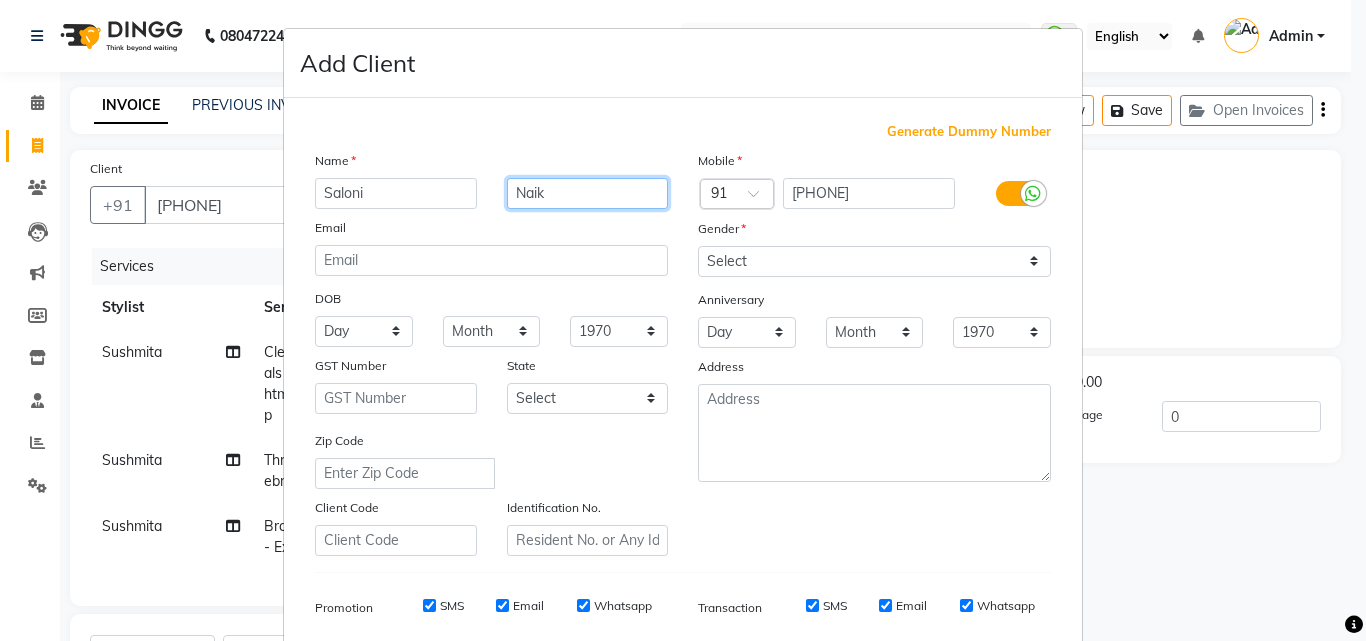 type on "Naik" 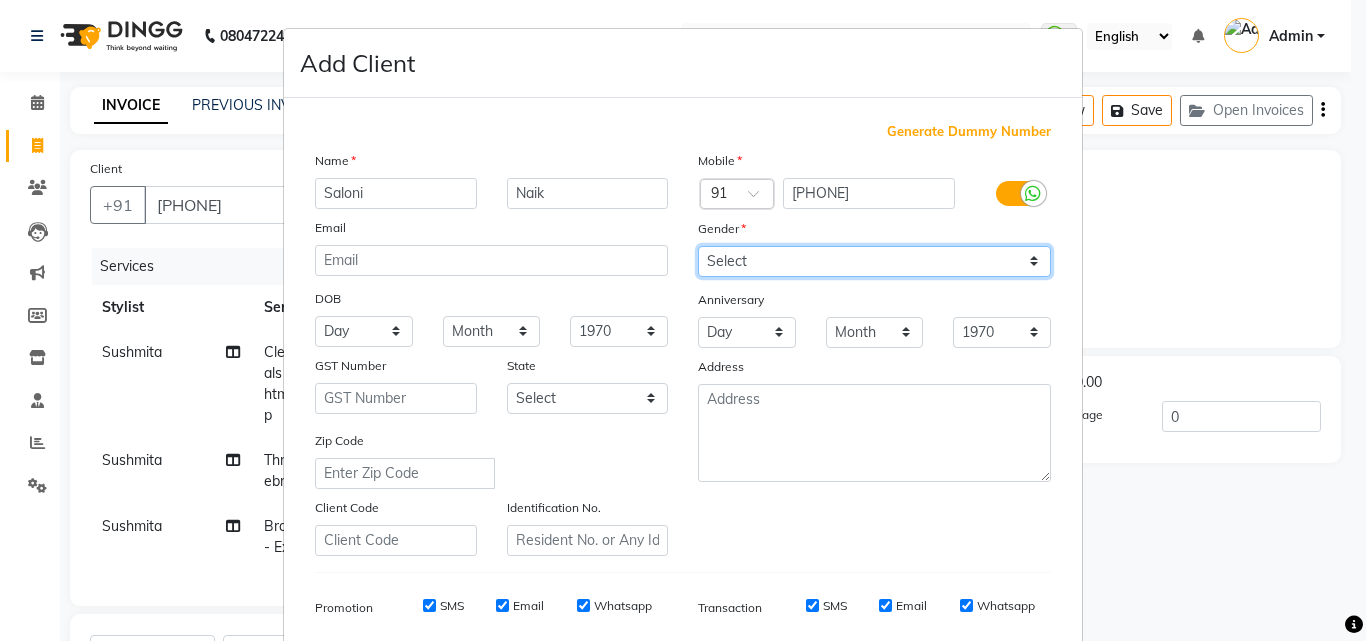 click on "Select Male Female Other Prefer Not To Say" at bounding box center (874, 261) 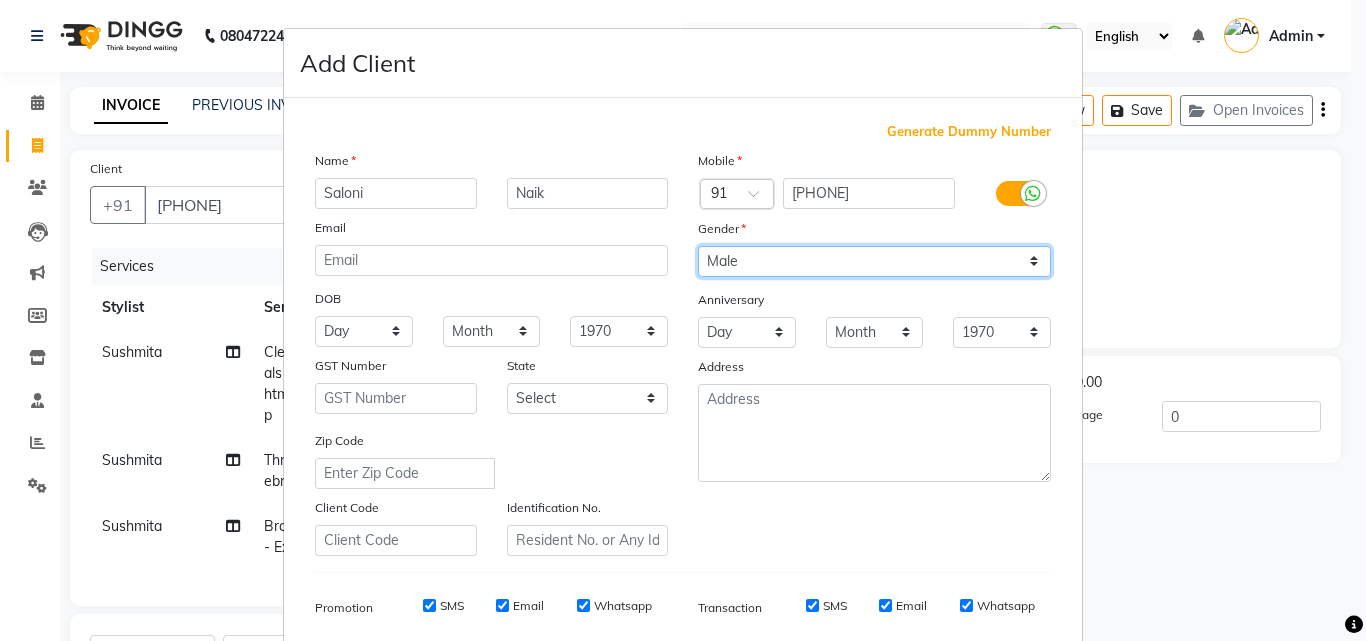 click on "Select Male Female Other Prefer Not To Say" at bounding box center (874, 261) 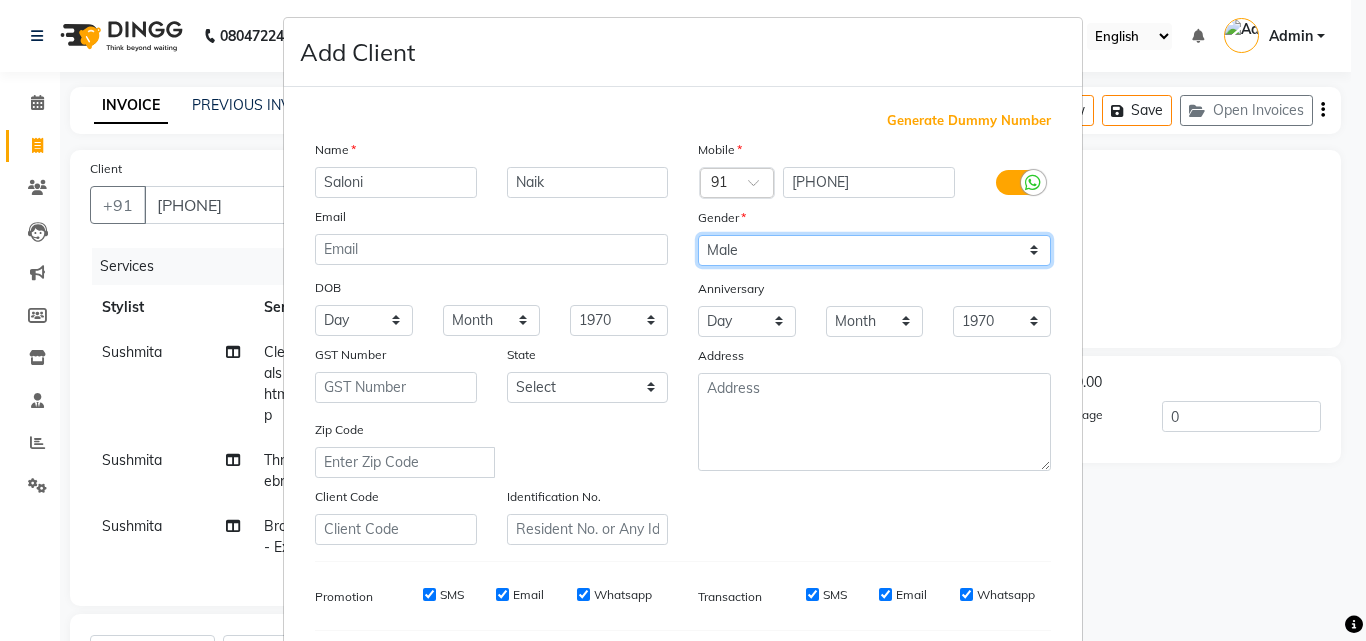 scroll, scrollTop: 0, scrollLeft: 0, axis: both 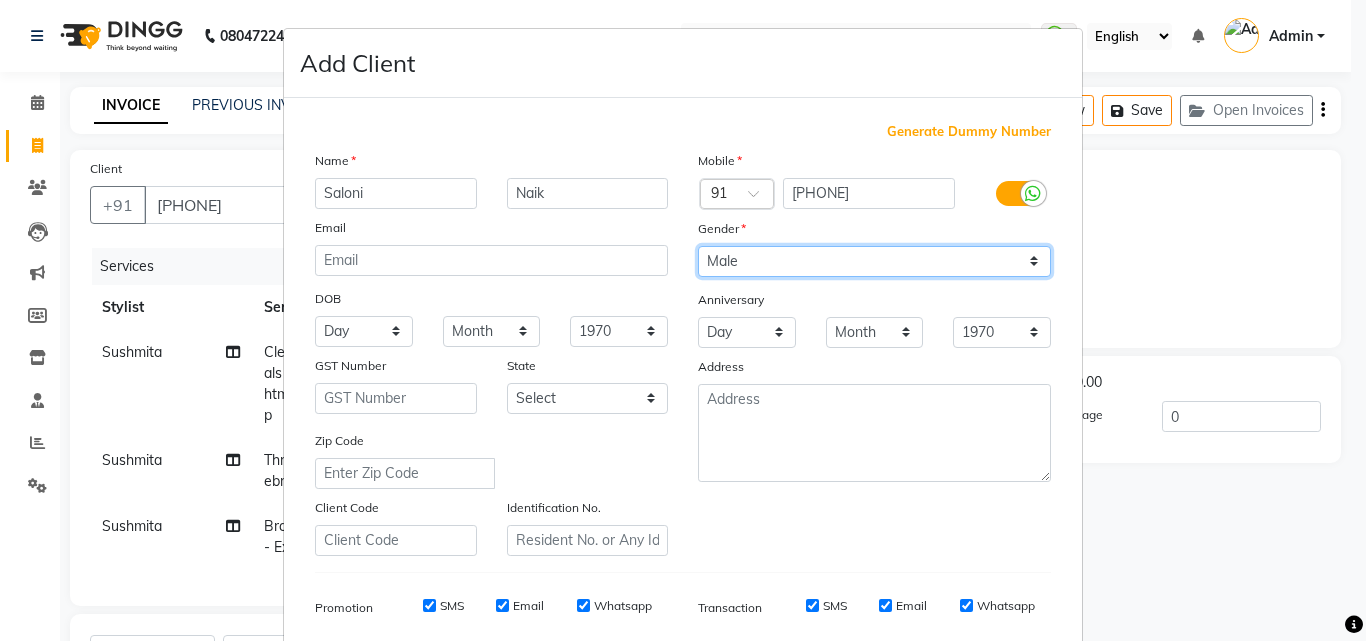 drag, startPoint x: 724, startPoint y: 250, endPoint x: 733, endPoint y: 267, distance: 19.235384 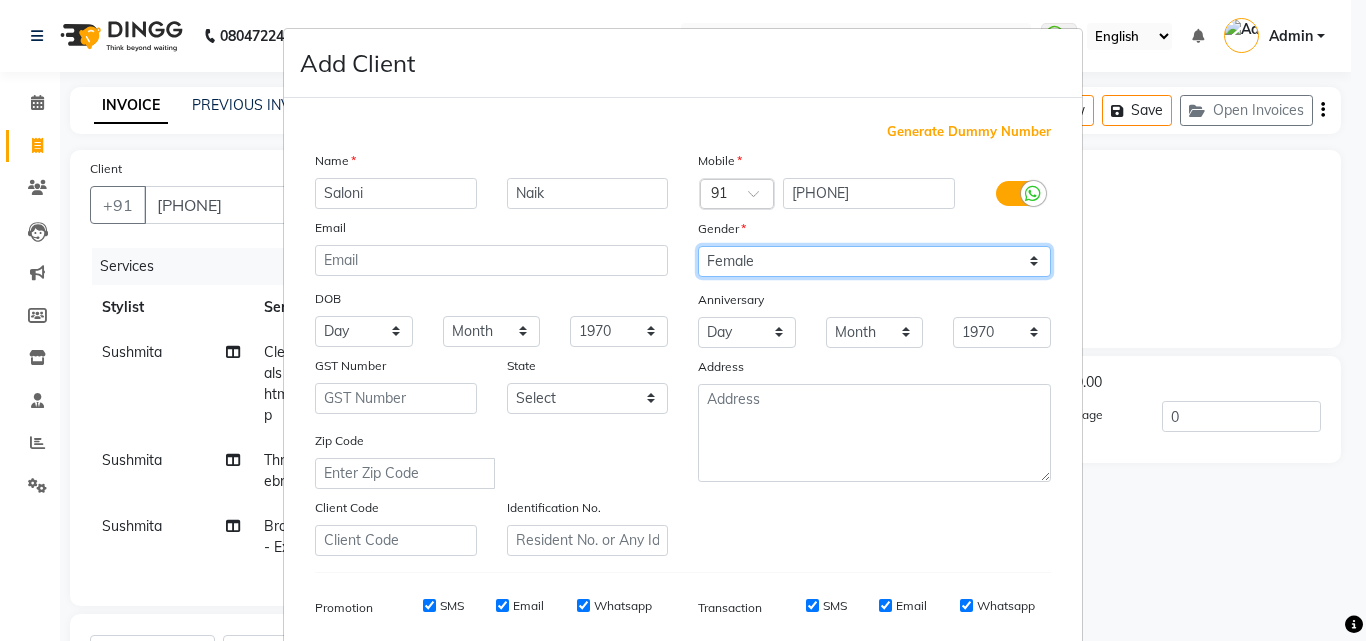 click on "Select Male Female Other Prefer Not To Say" at bounding box center (874, 261) 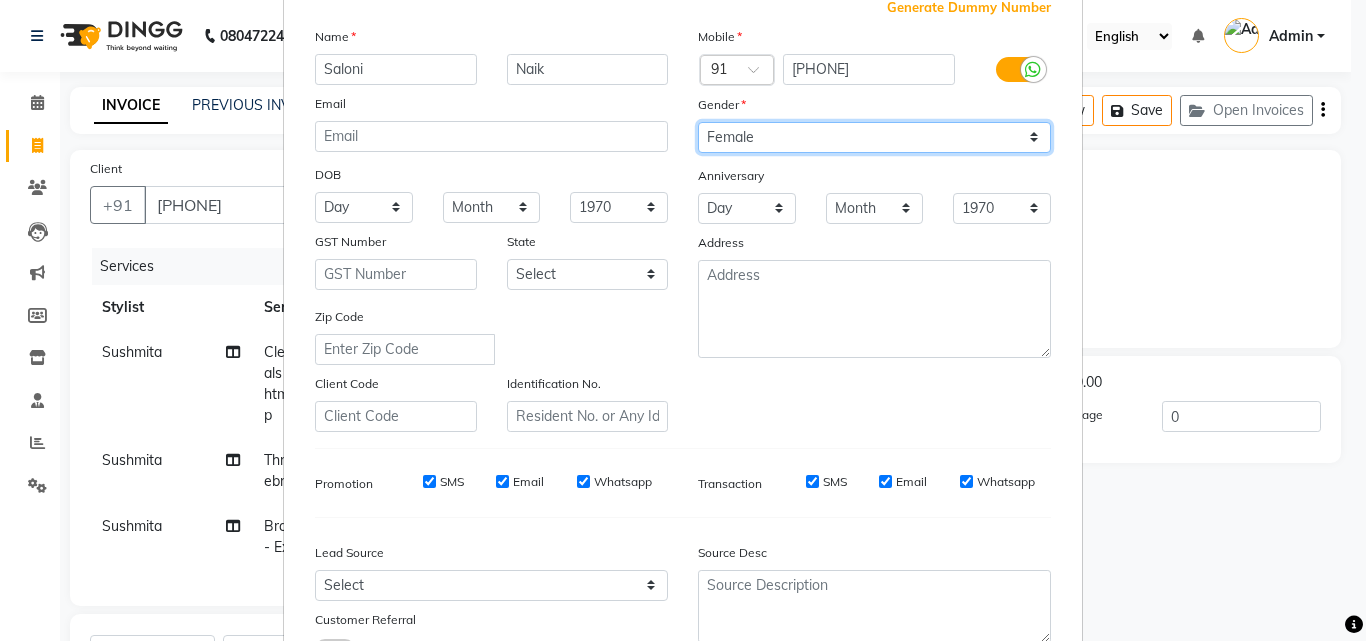 scroll, scrollTop: 282, scrollLeft: 0, axis: vertical 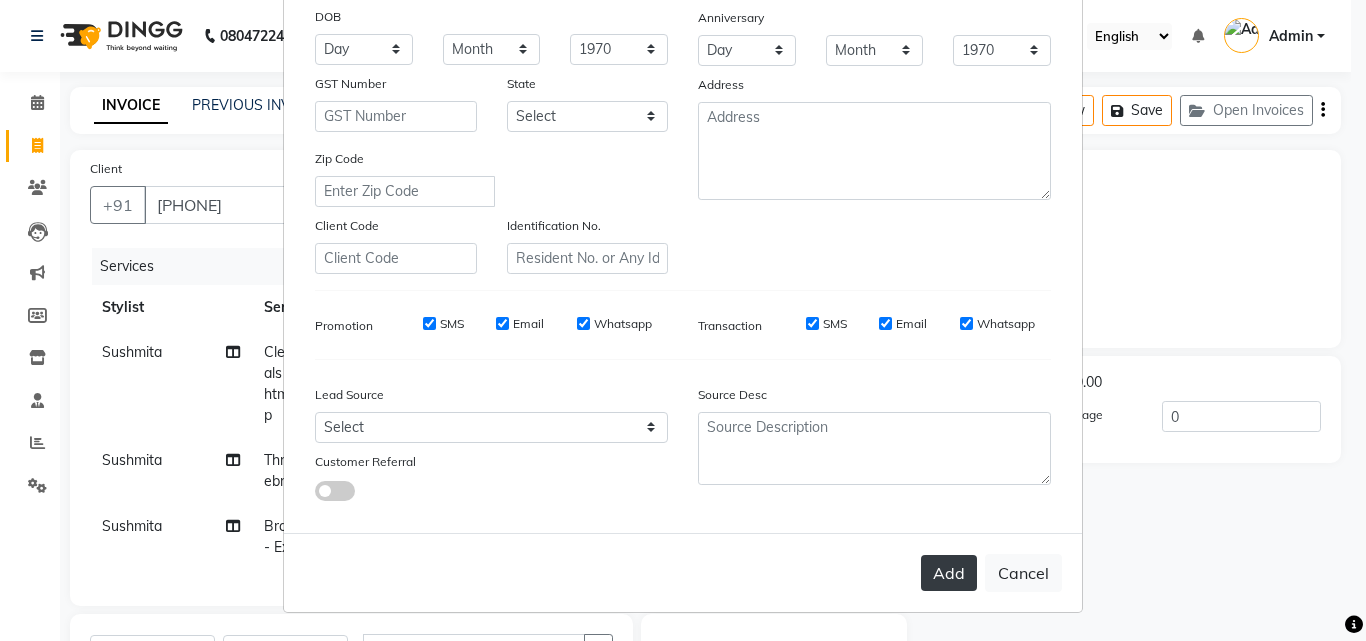 click on "Add" at bounding box center [949, 573] 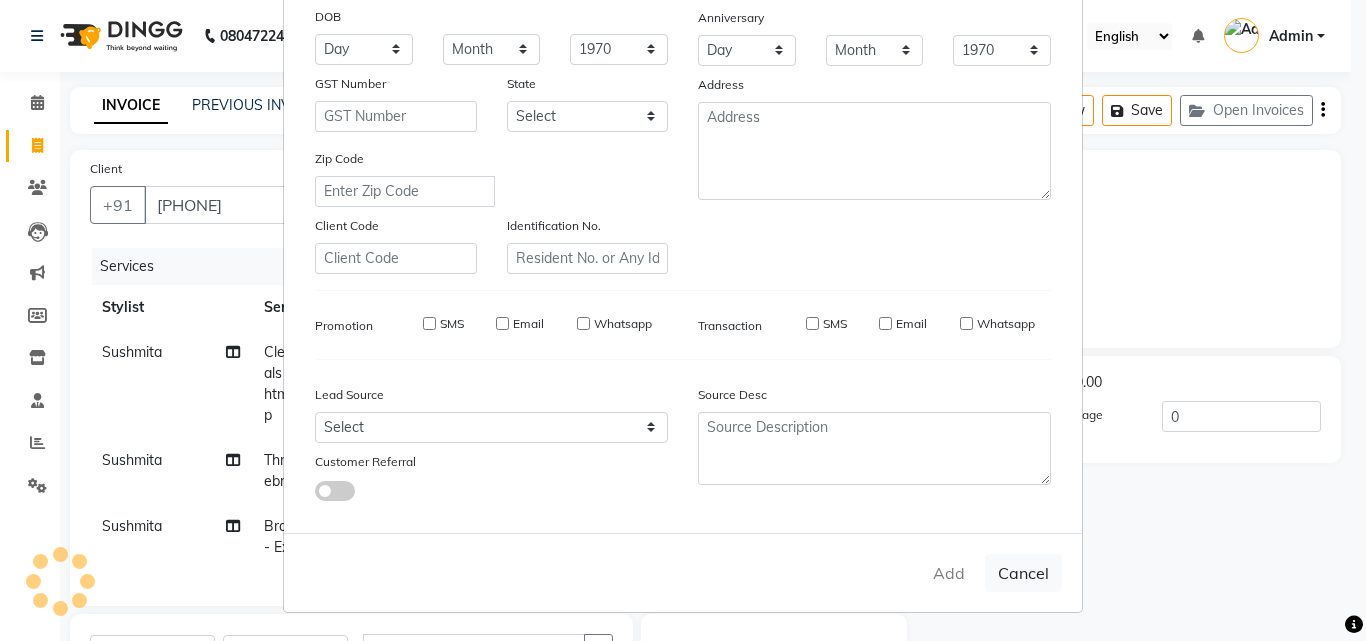 type 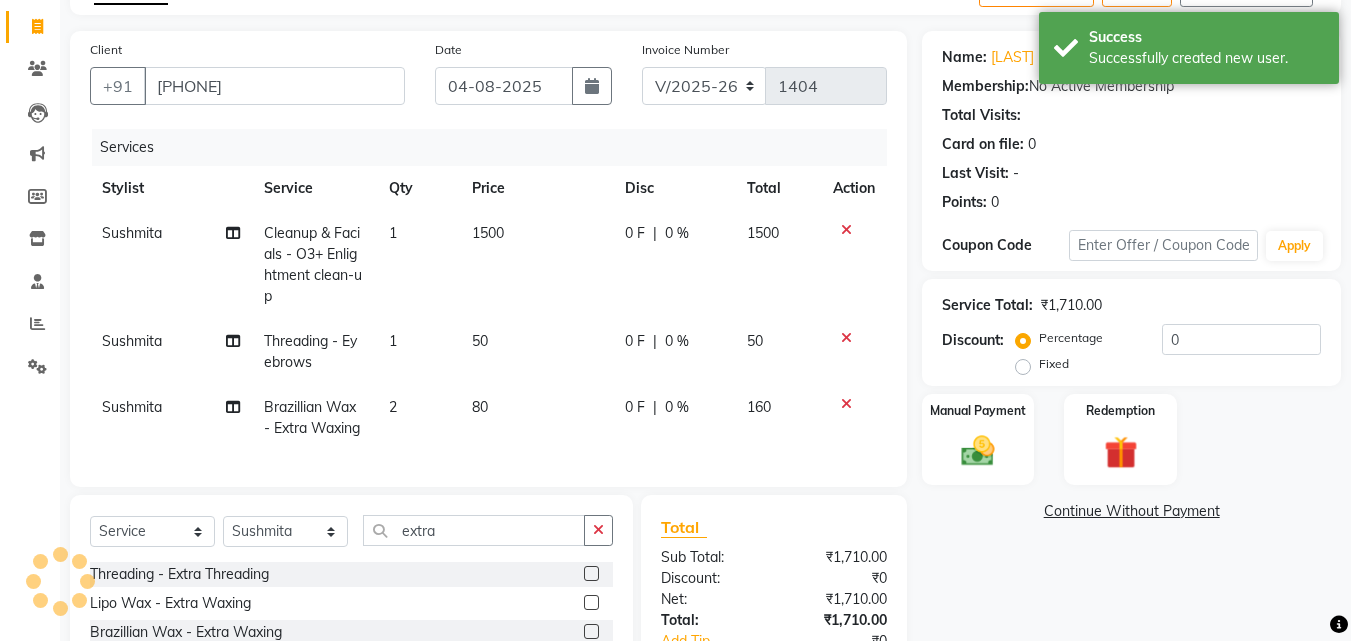 scroll, scrollTop: 270, scrollLeft: 0, axis: vertical 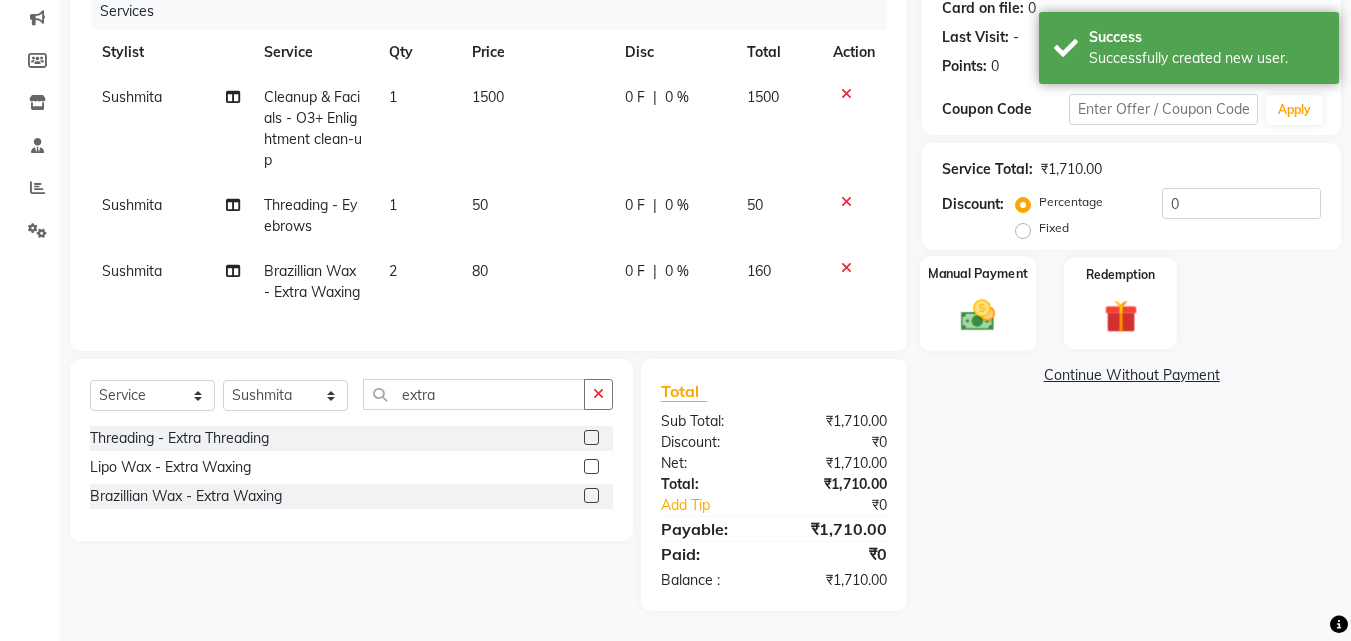 click 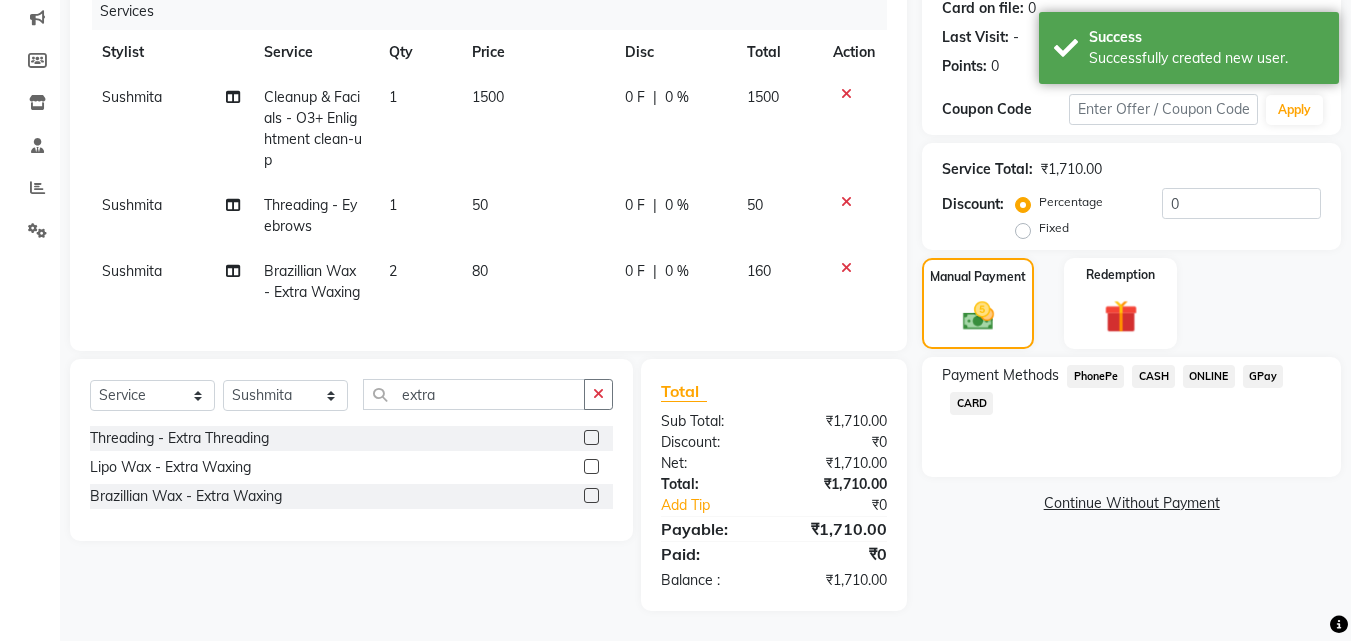 click on "GPay" 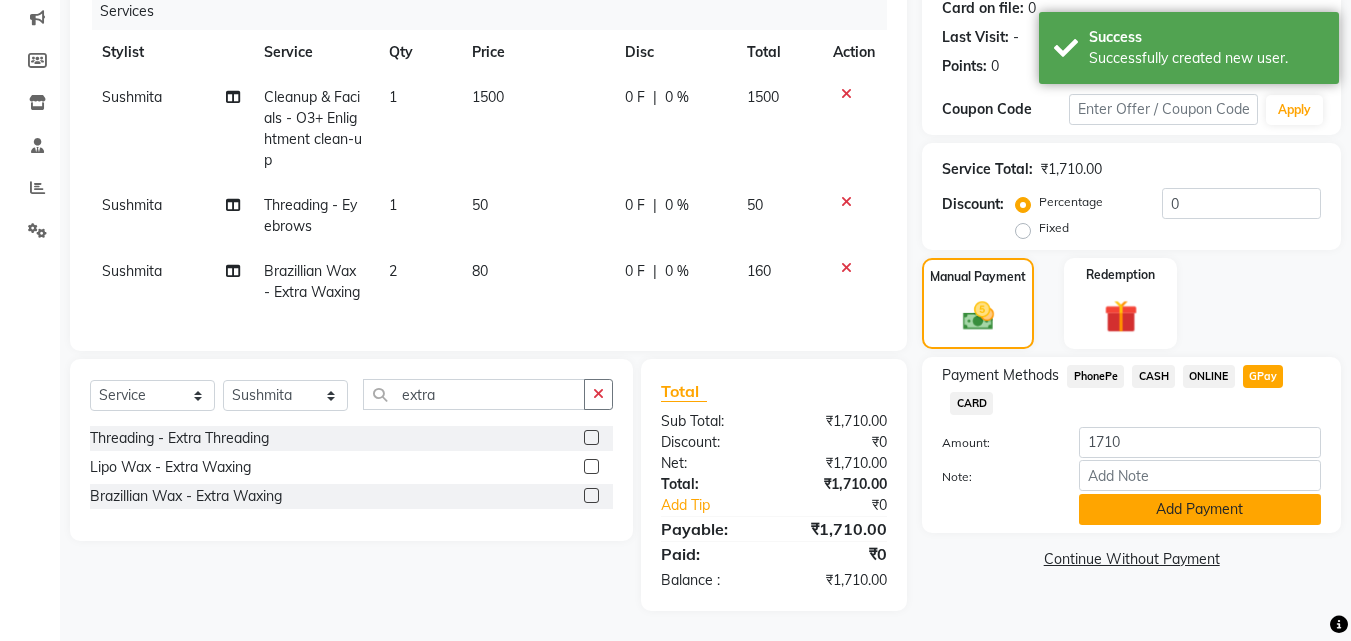 click on "Add Payment" 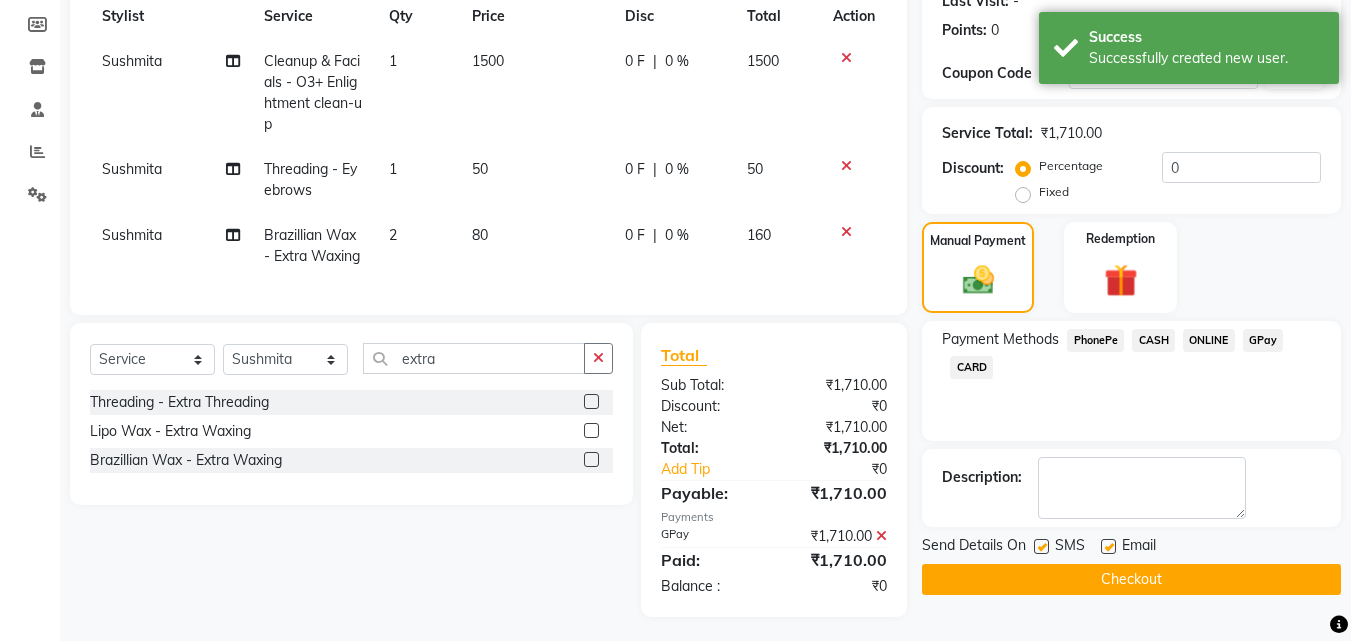 scroll, scrollTop: 312, scrollLeft: 0, axis: vertical 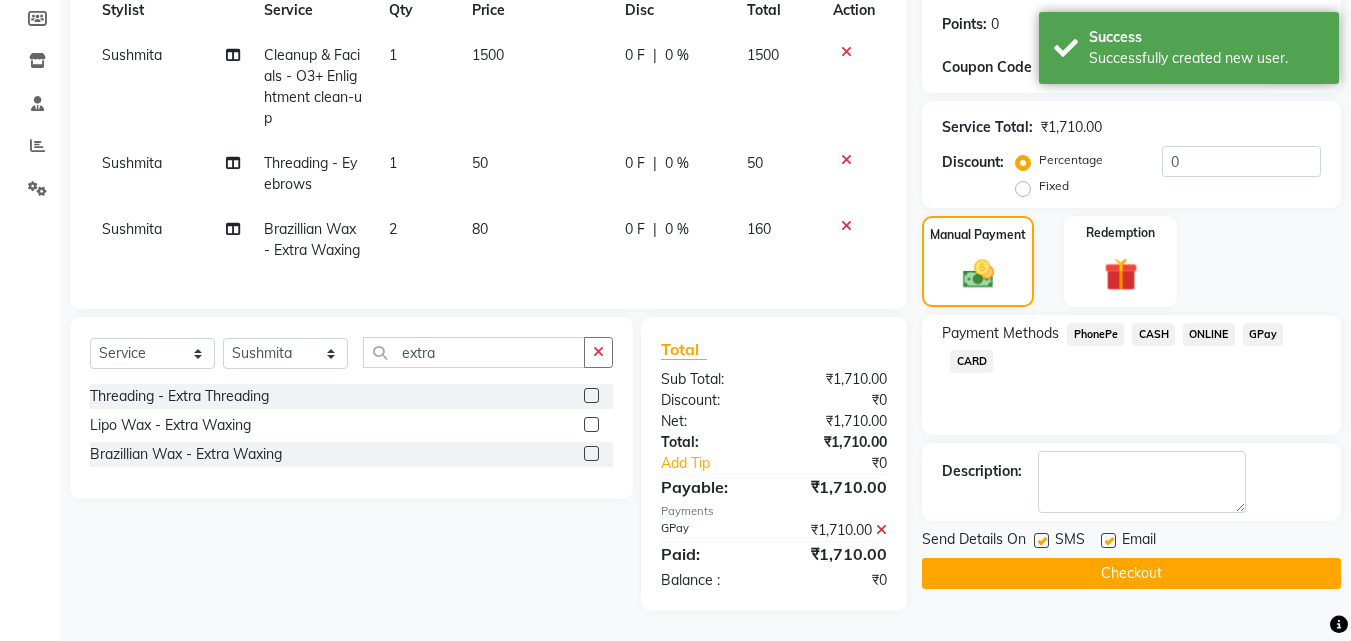 click on "Checkout" 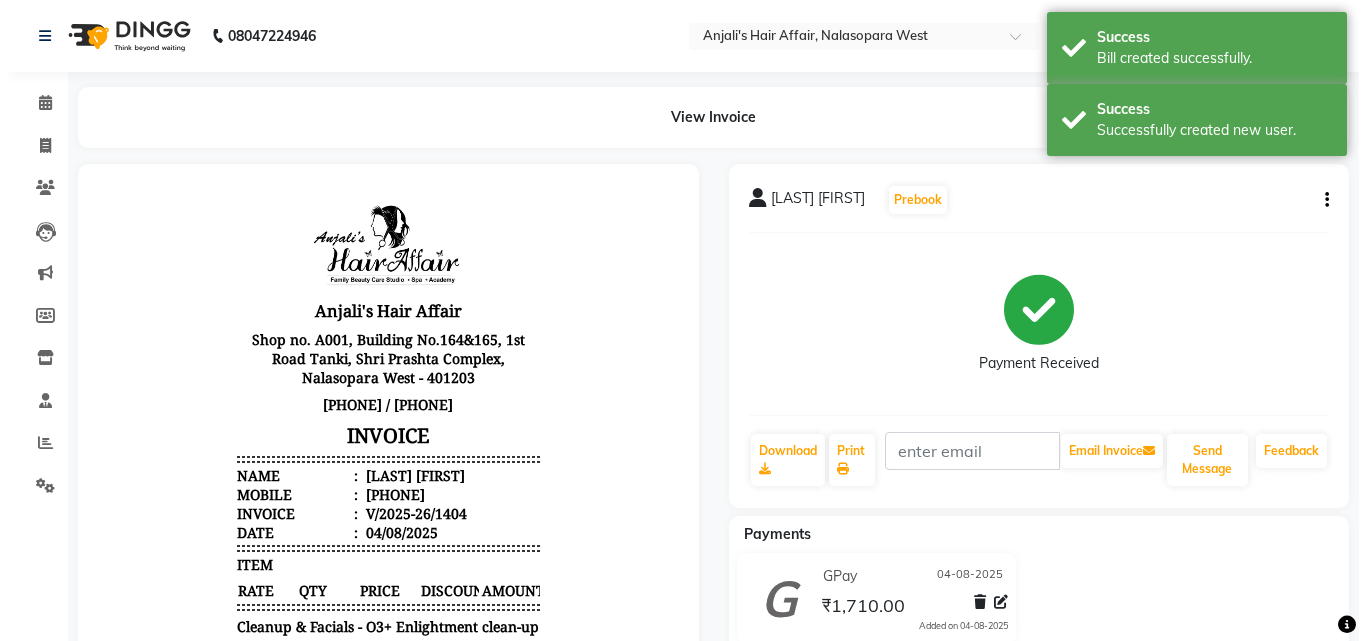 scroll, scrollTop: 0, scrollLeft: 0, axis: both 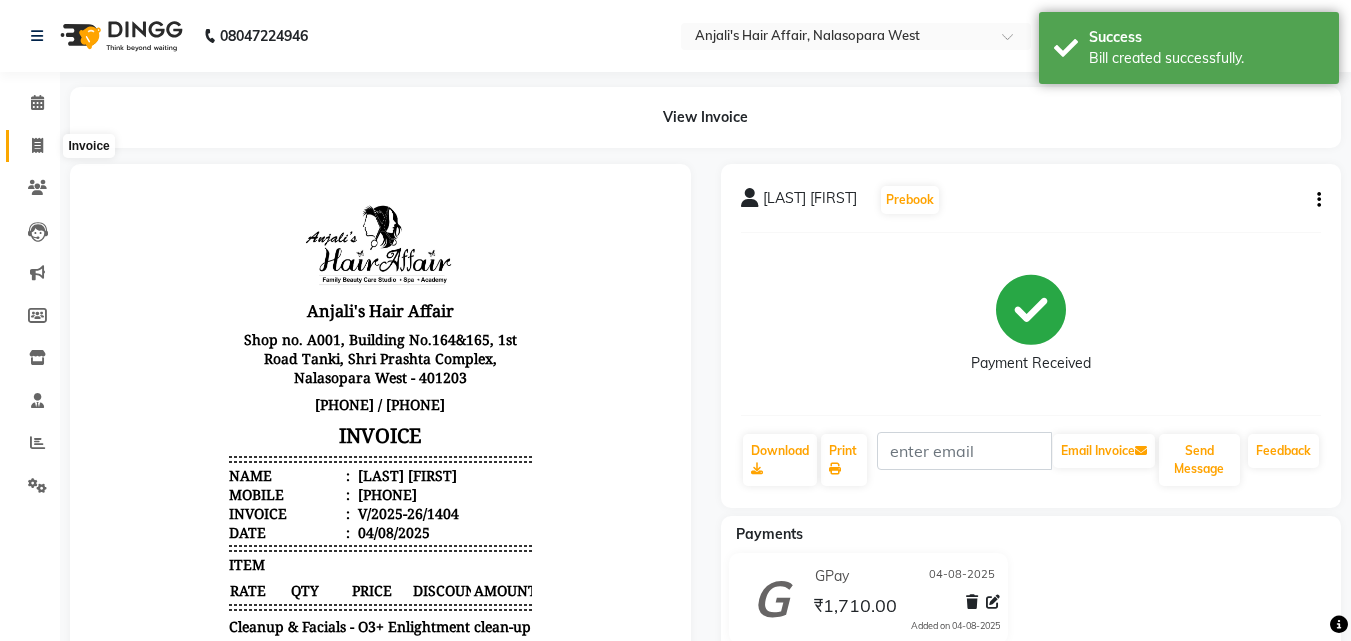 click 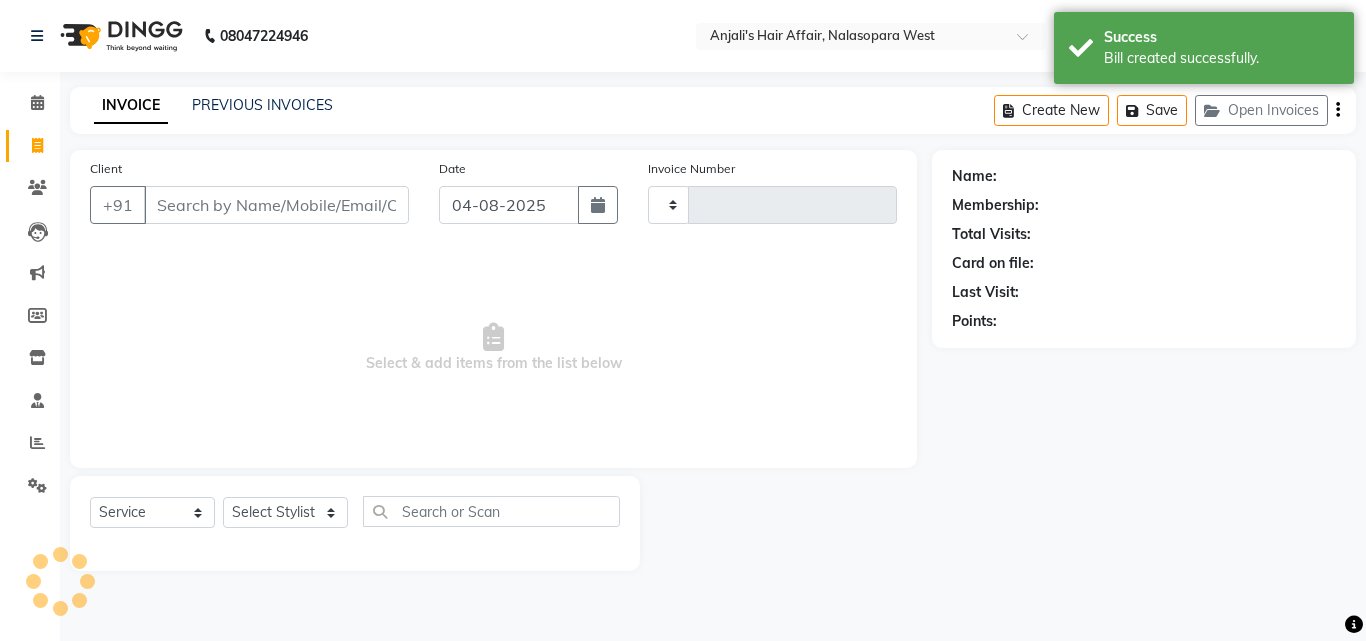 type on "1405" 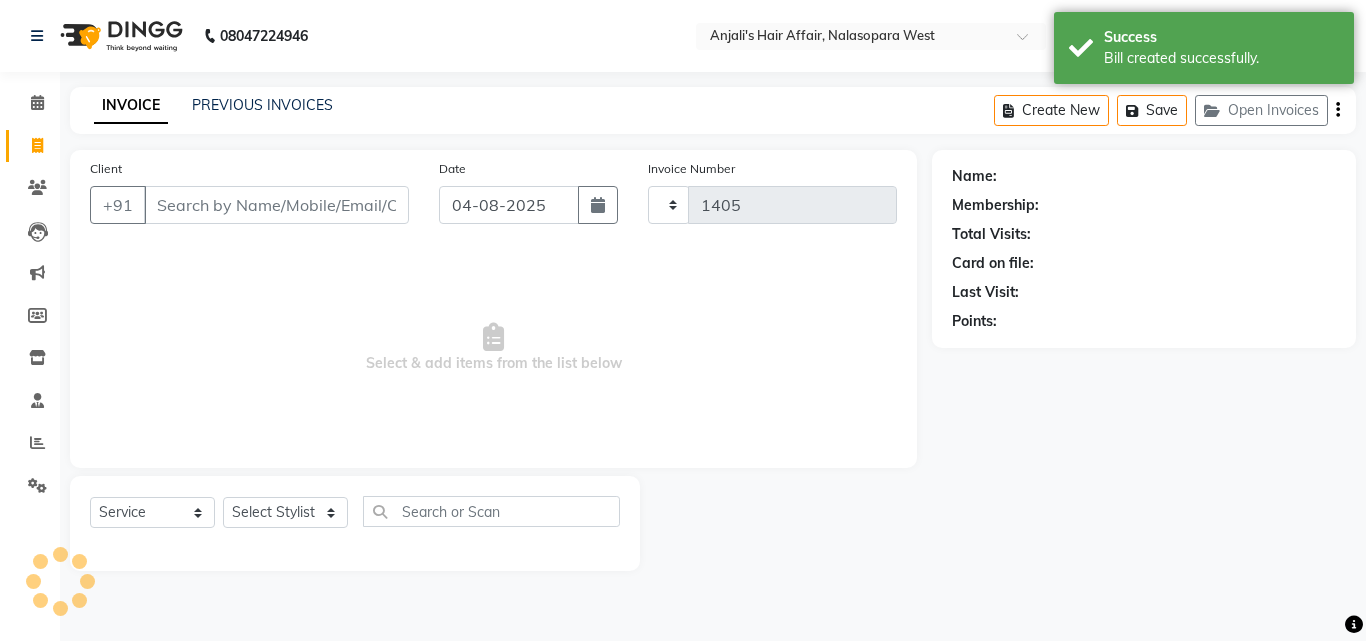 select on "6172" 